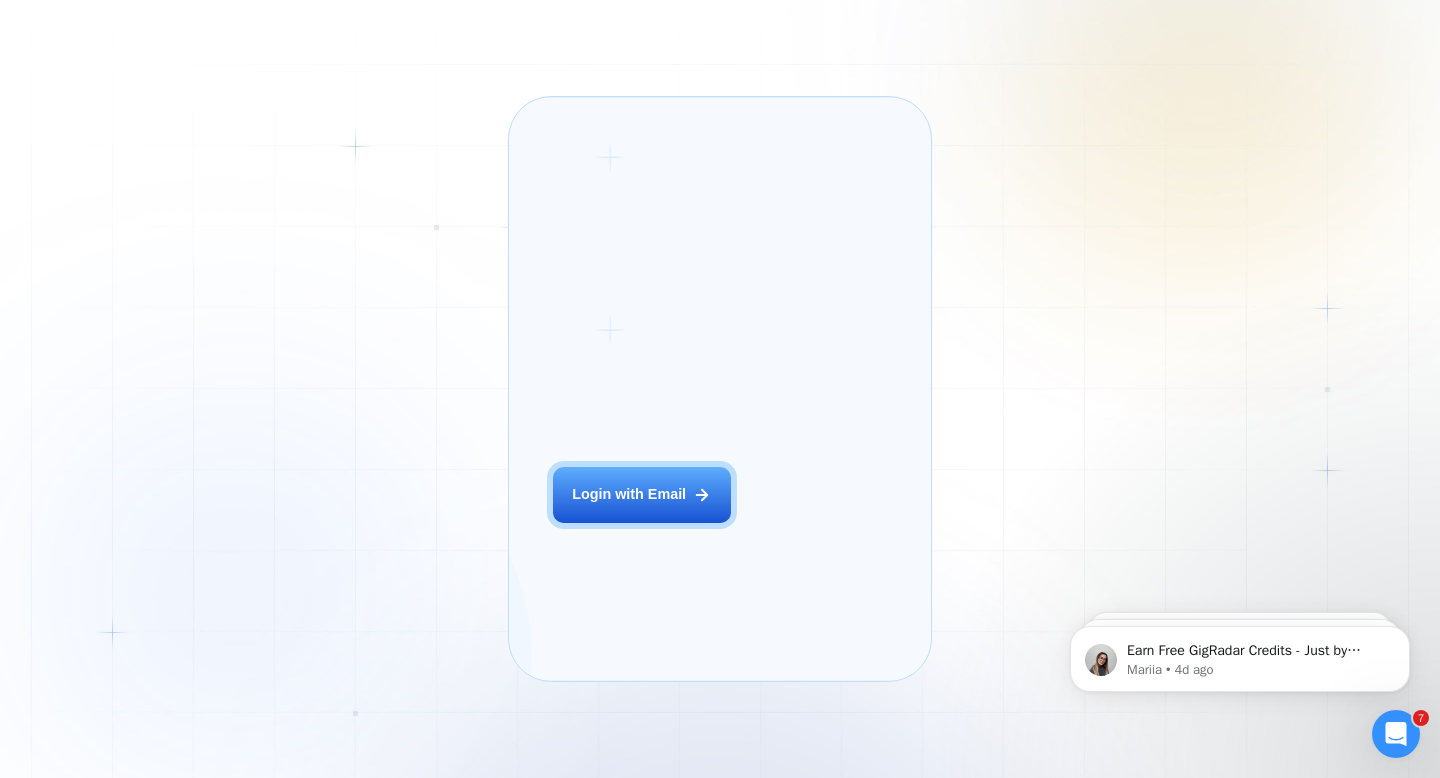 scroll, scrollTop: 0, scrollLeft: 0, axis: both 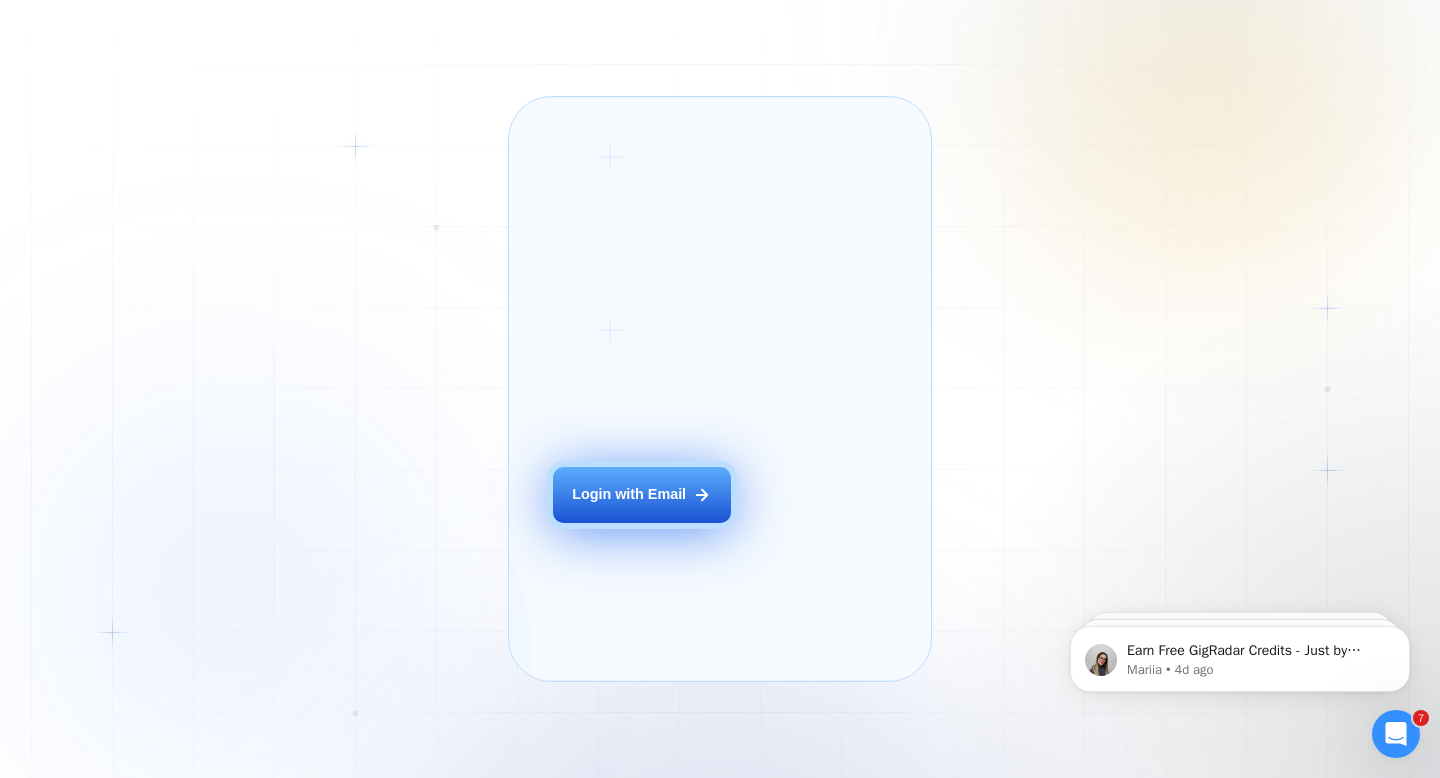 click on "Login with Email" at bounding box center [629, 495] 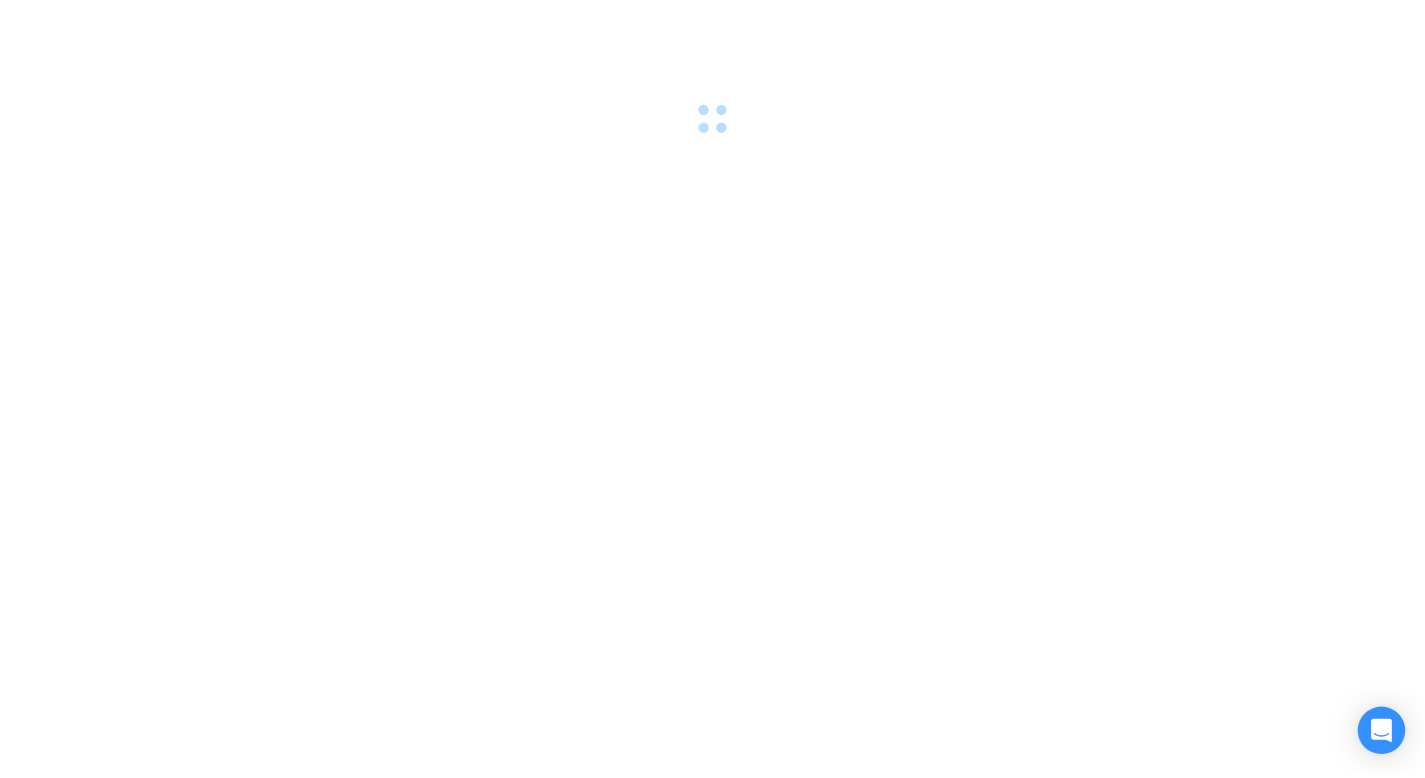 scroll, scrollTop: 0, scrollLeft: 0, axis: both 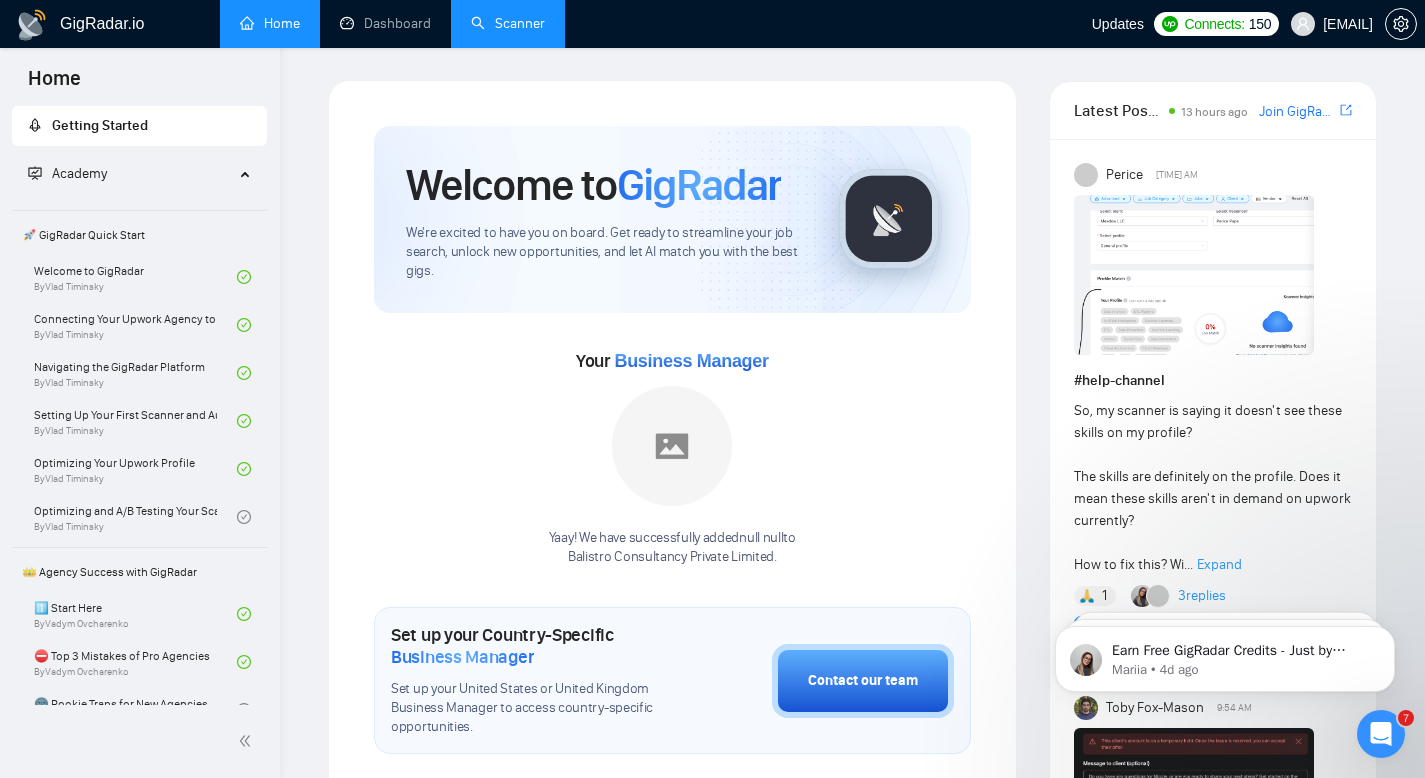 click on "Scanner" at bounding box center [508, 23] 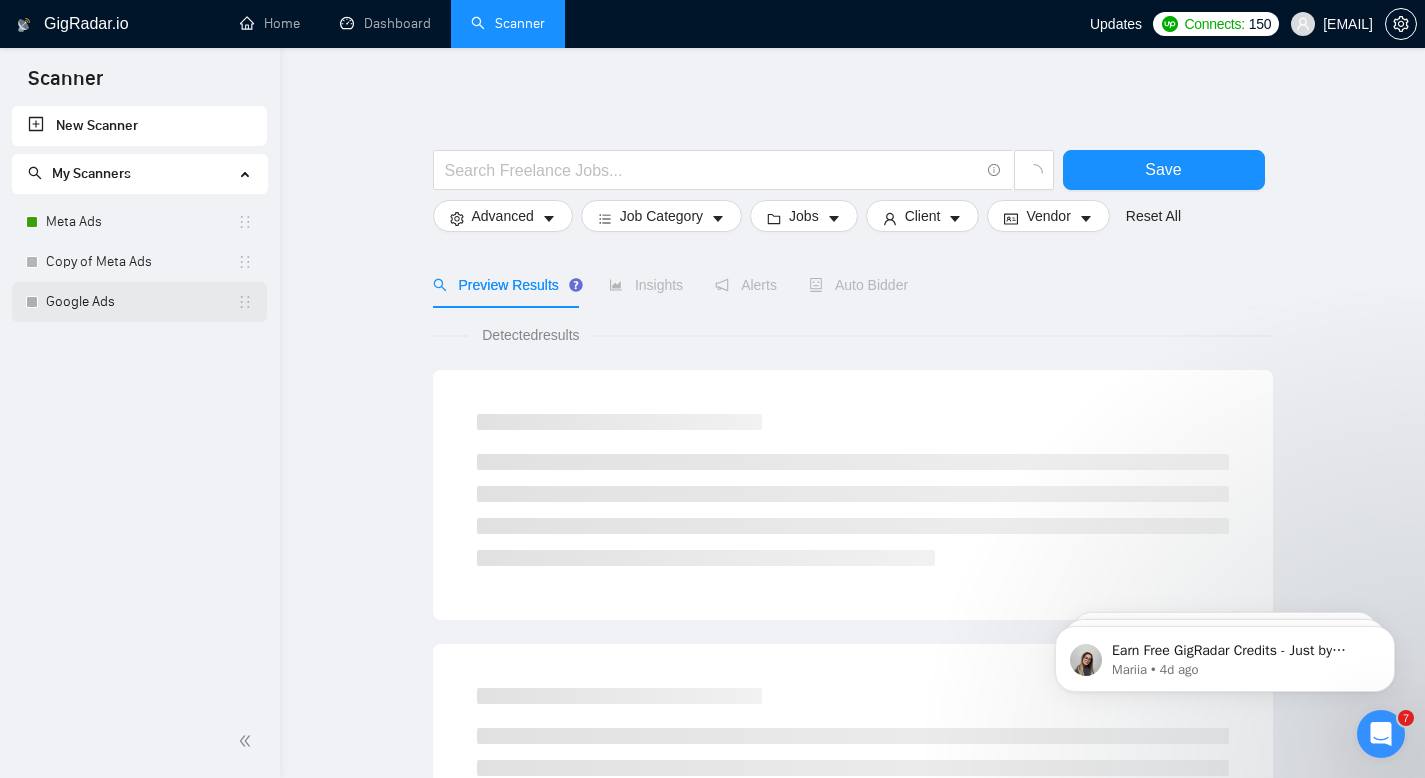 click on "Google Ads" at bounding box center [141, 302] 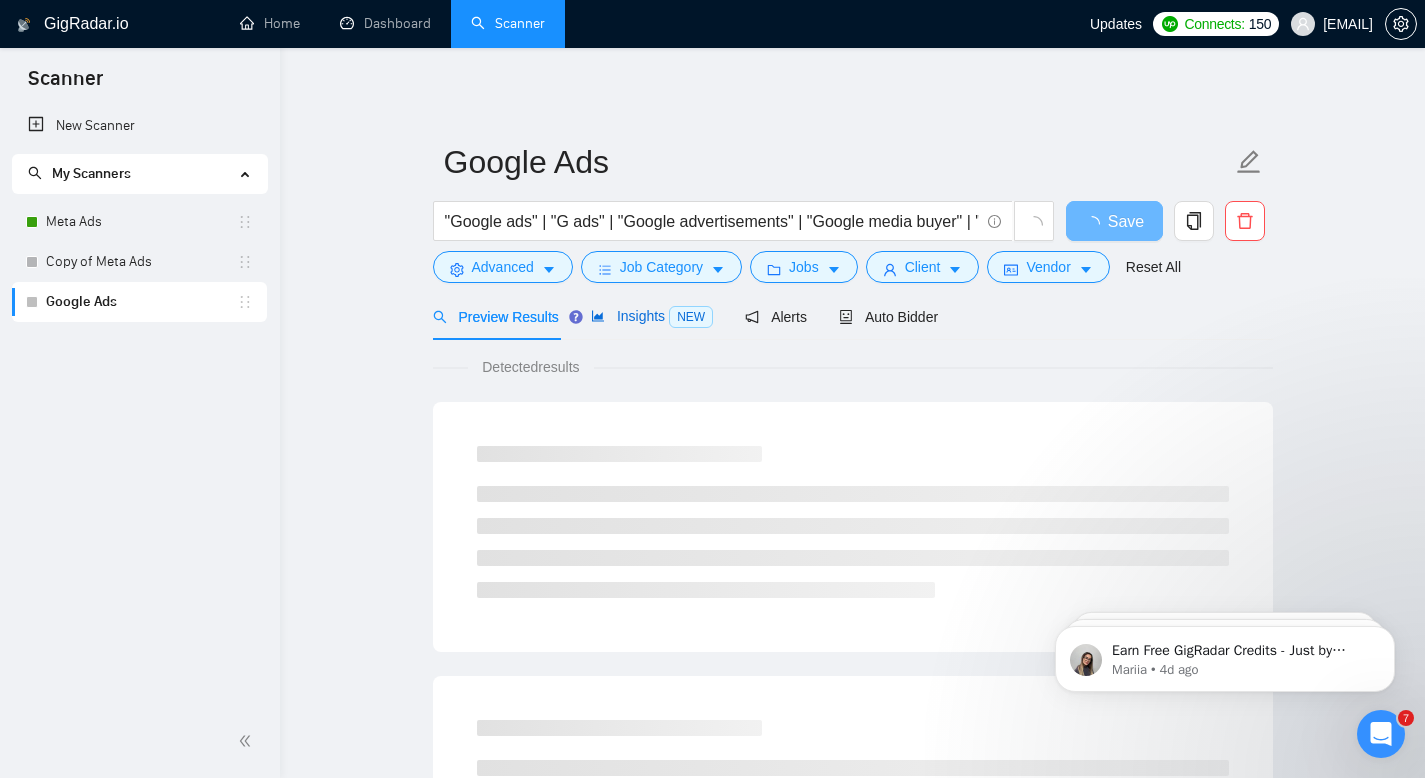 click on "Insights NEW" at bounding box center [652, 316] 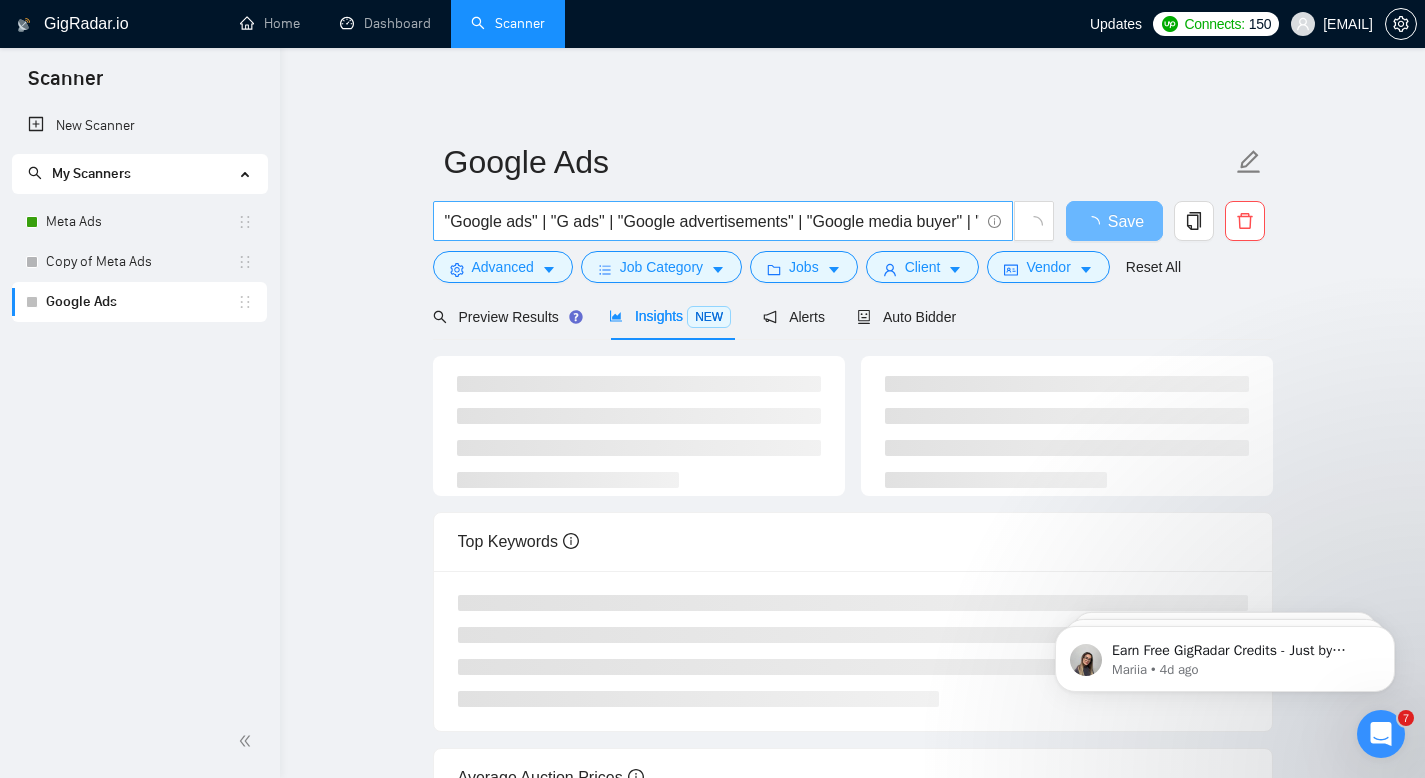 click on ""Google ads" | "G ads" | "Google advertisements" | "Google media buyer" | "Performance Max" | "Pmax" | "Google Shopping"" at bounding box center [712, 221] 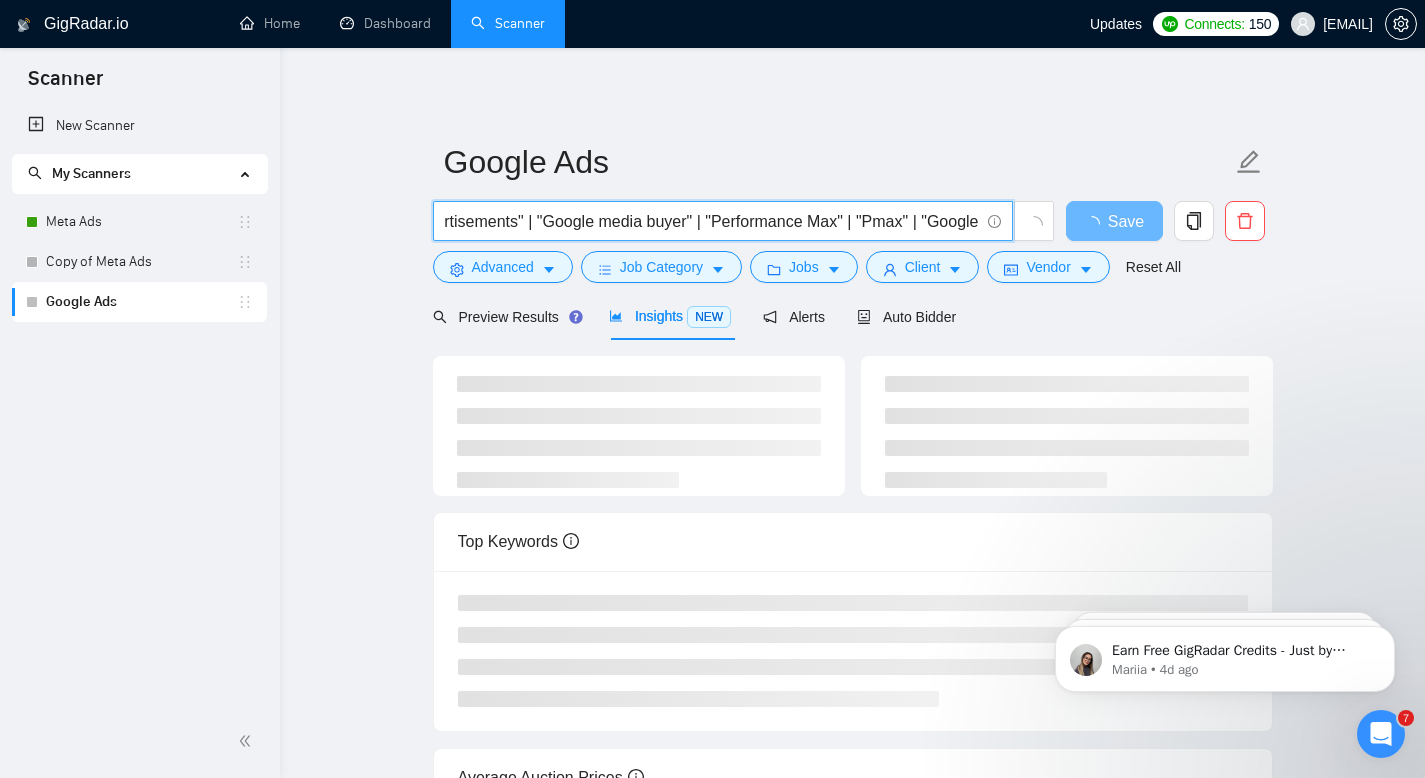 scroll, scrollTop: 0, scrollLeft: 372, axis: horizontal 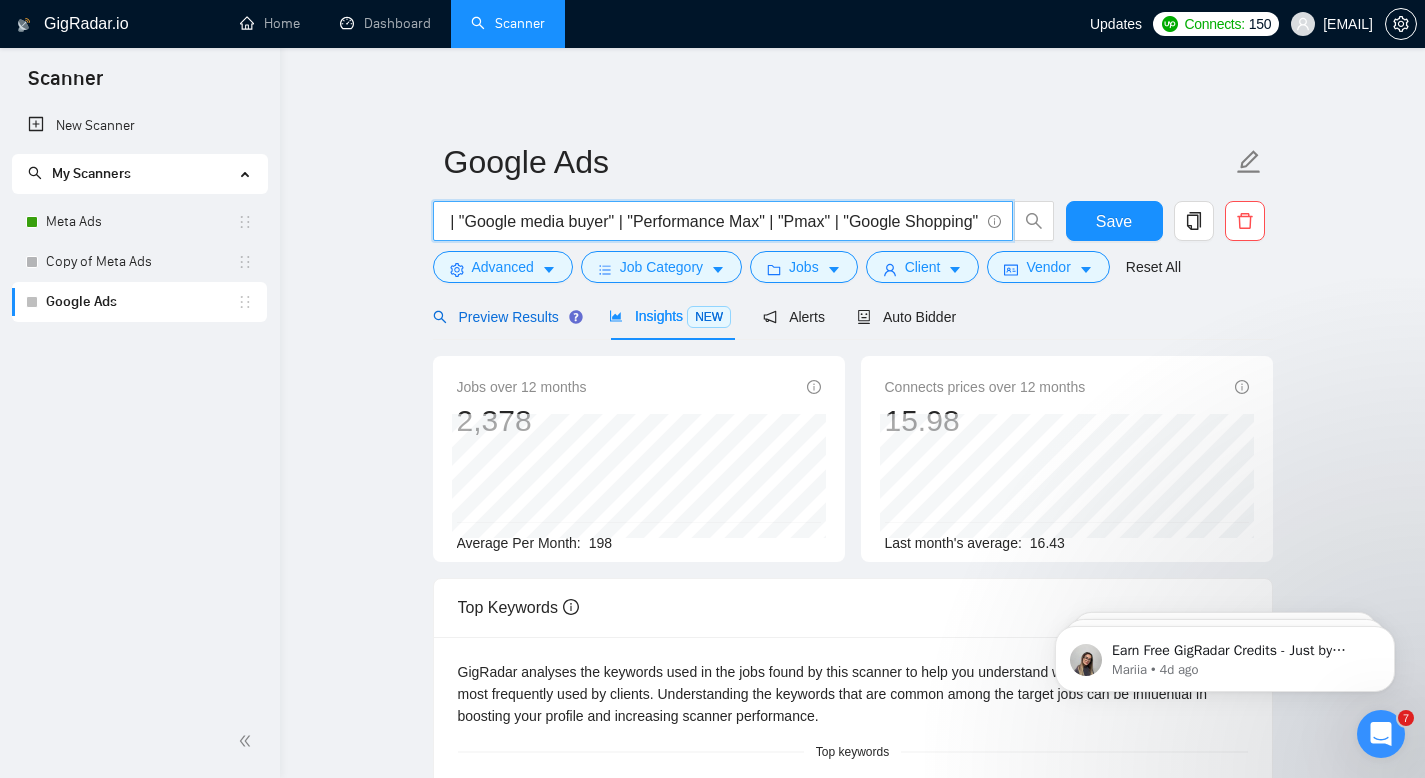 click on "Preview Results" at bounding box center (505, 317) 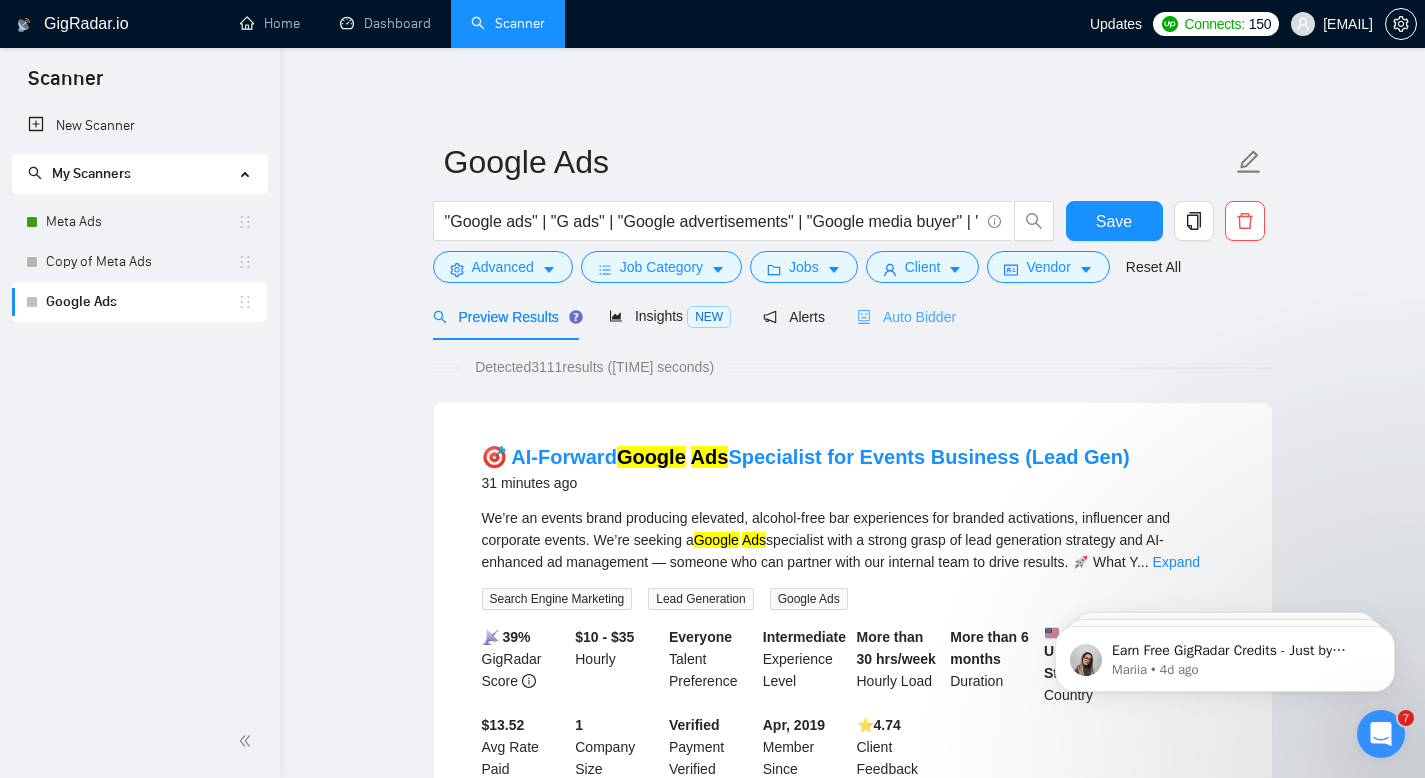 click on "Auto Bidder" at bounding box center (906, 316) 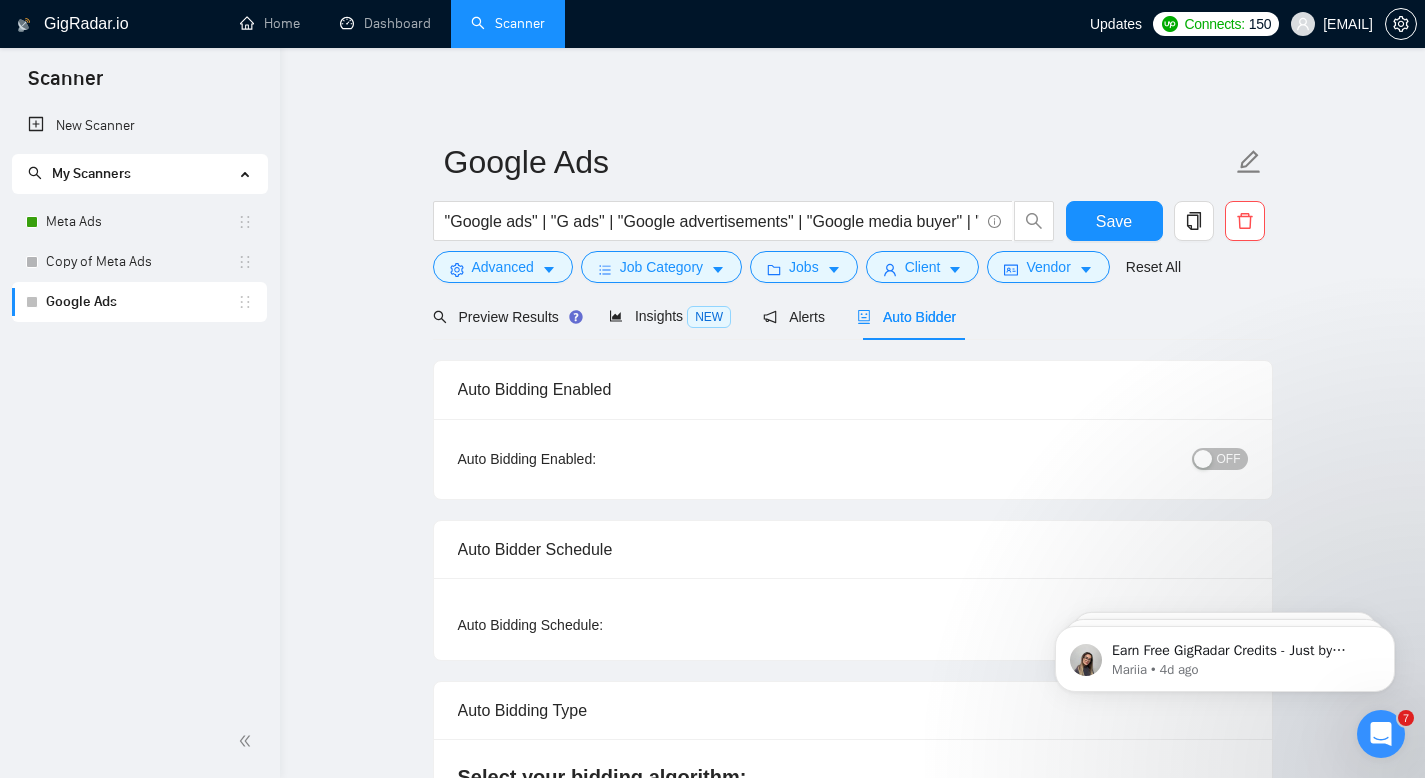 type 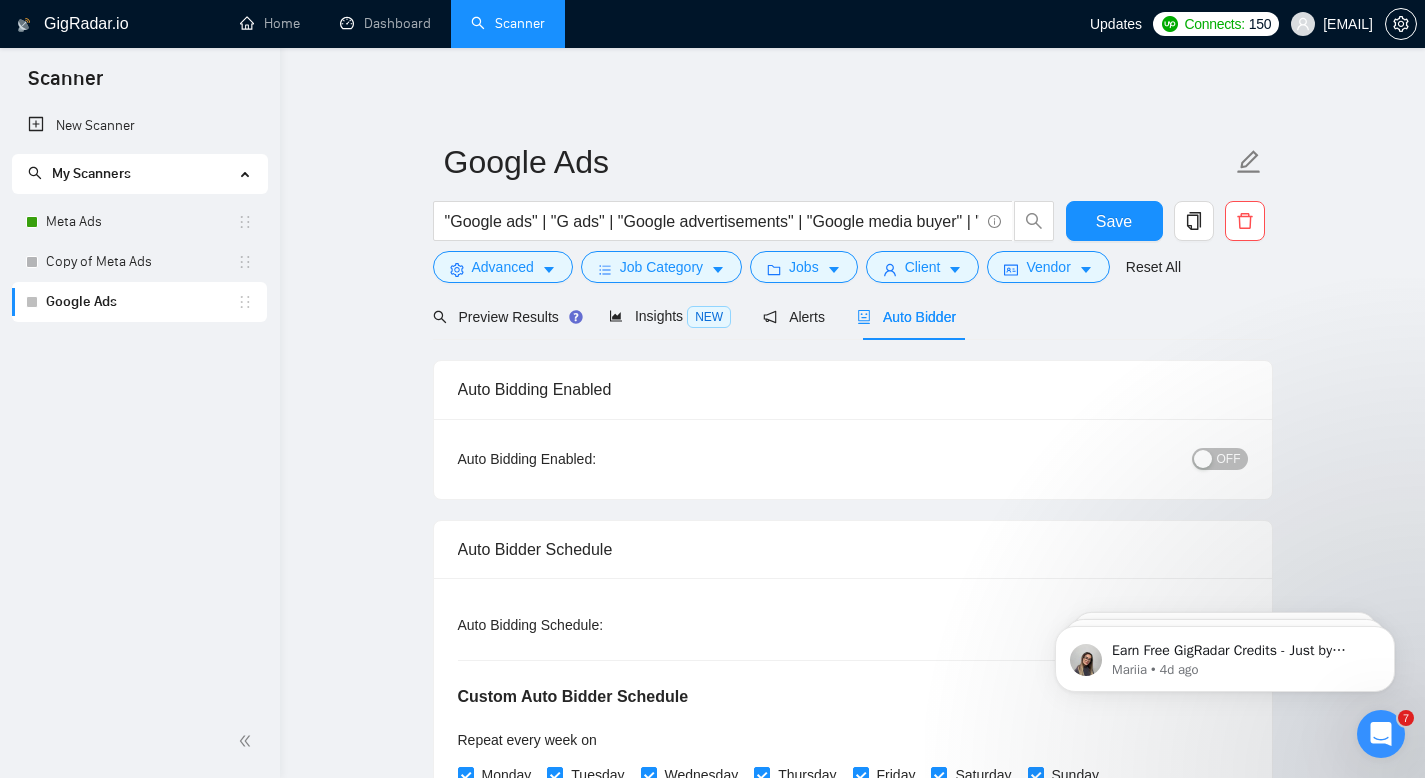 click on "Auto Bidder" at bounding box center (906, 317) 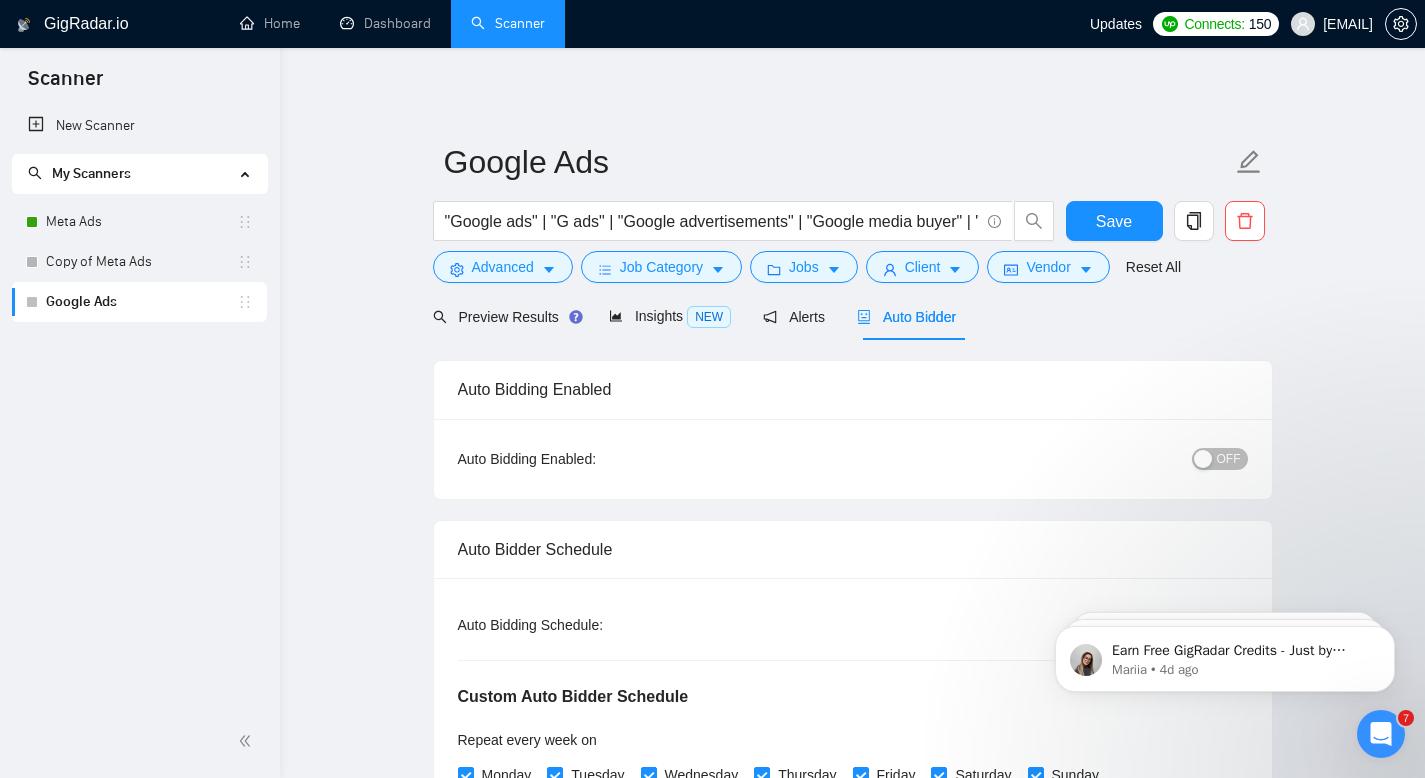click on "OFF" at bounding box center [1220, 459] 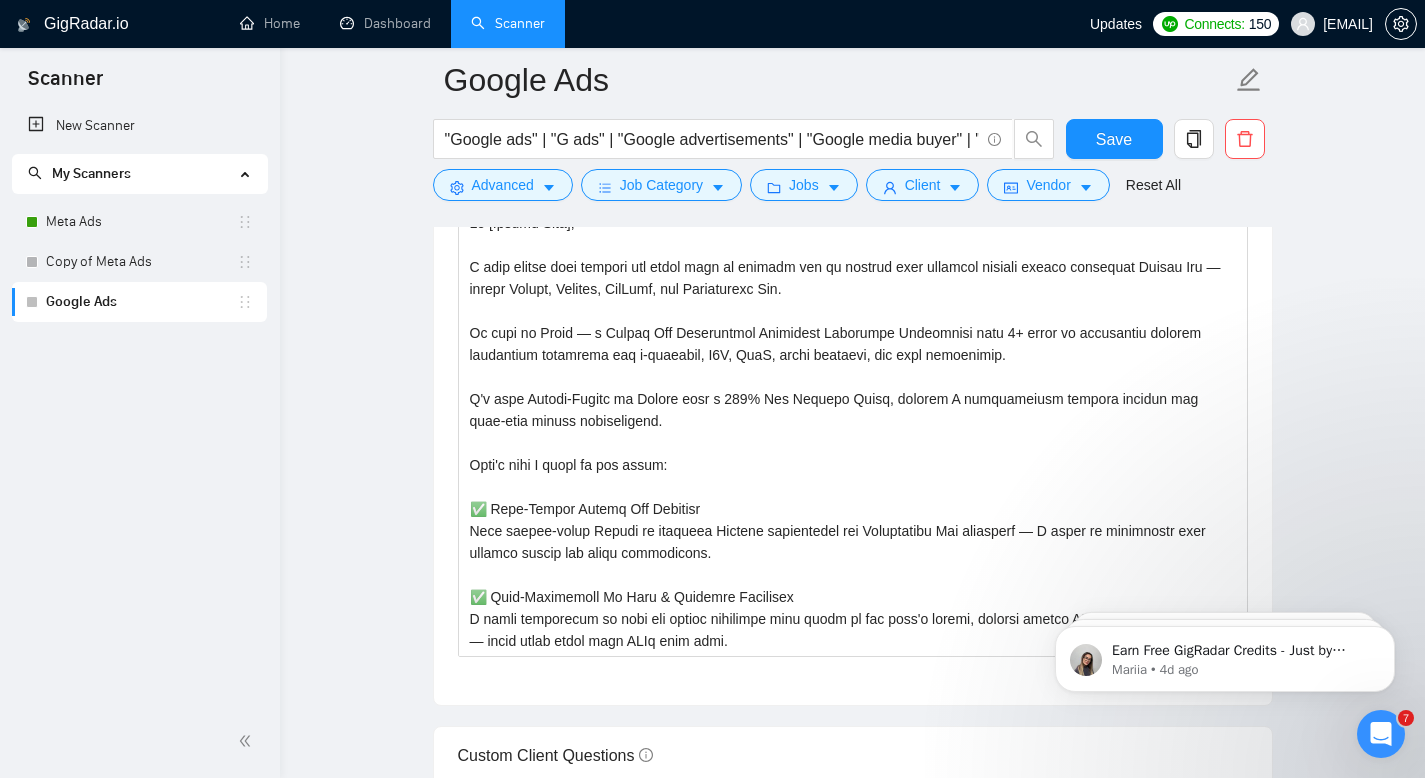 scroll, scrollTop: 2544, scrollLeft: 0, axis: vertical 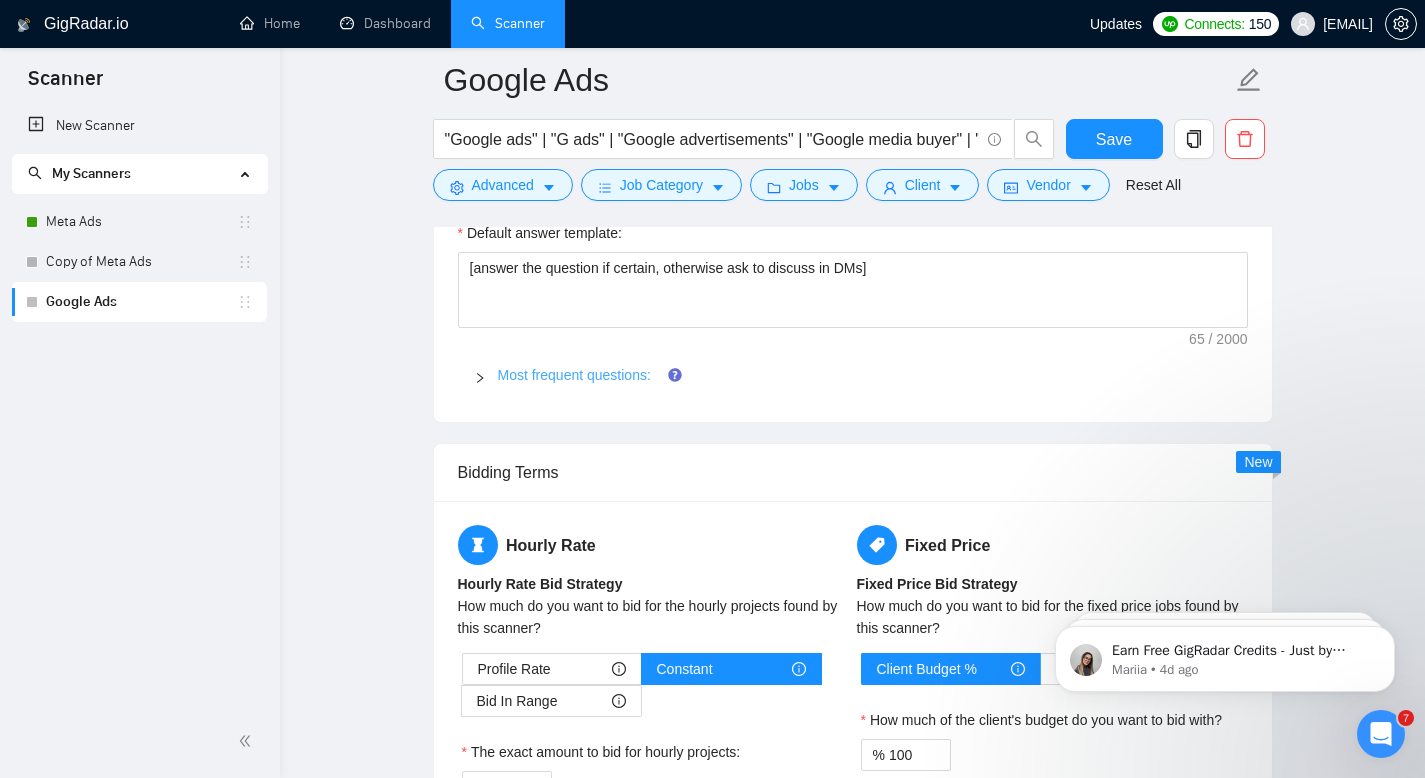 click on "Most frequent questions:" at bounding box center [574, 375] 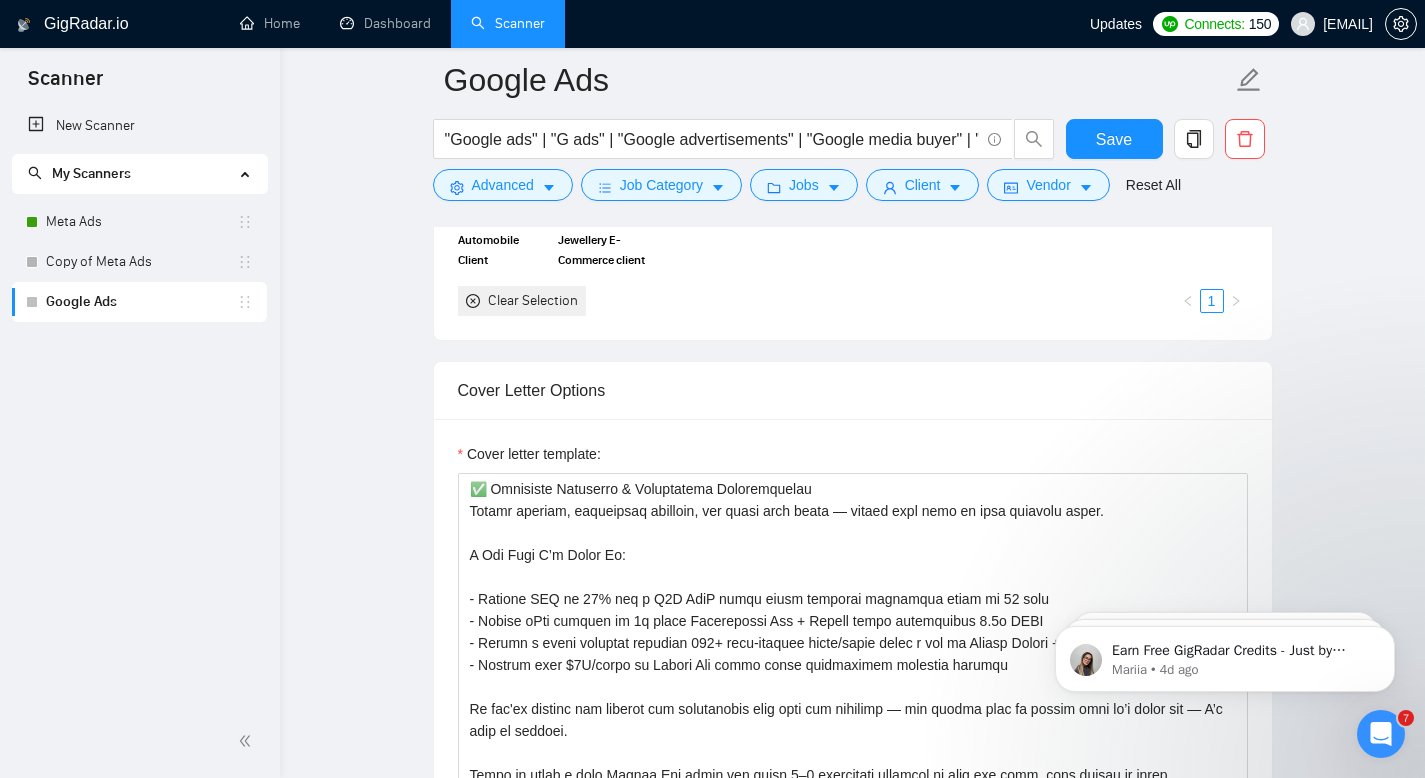 scroll, scrollTop: 0, scrollLeft: 0, axis: both 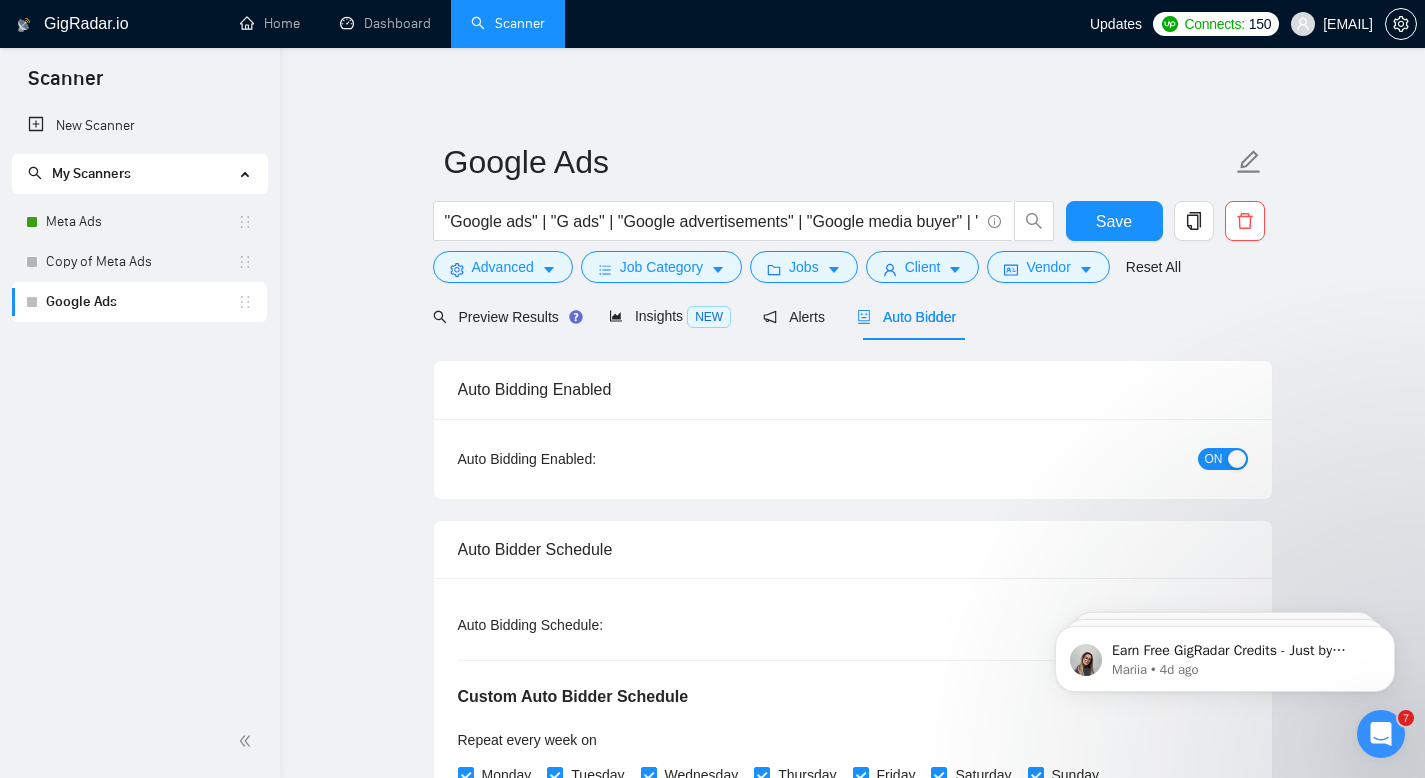 click on "ON" at bounding box center (1214, 459) 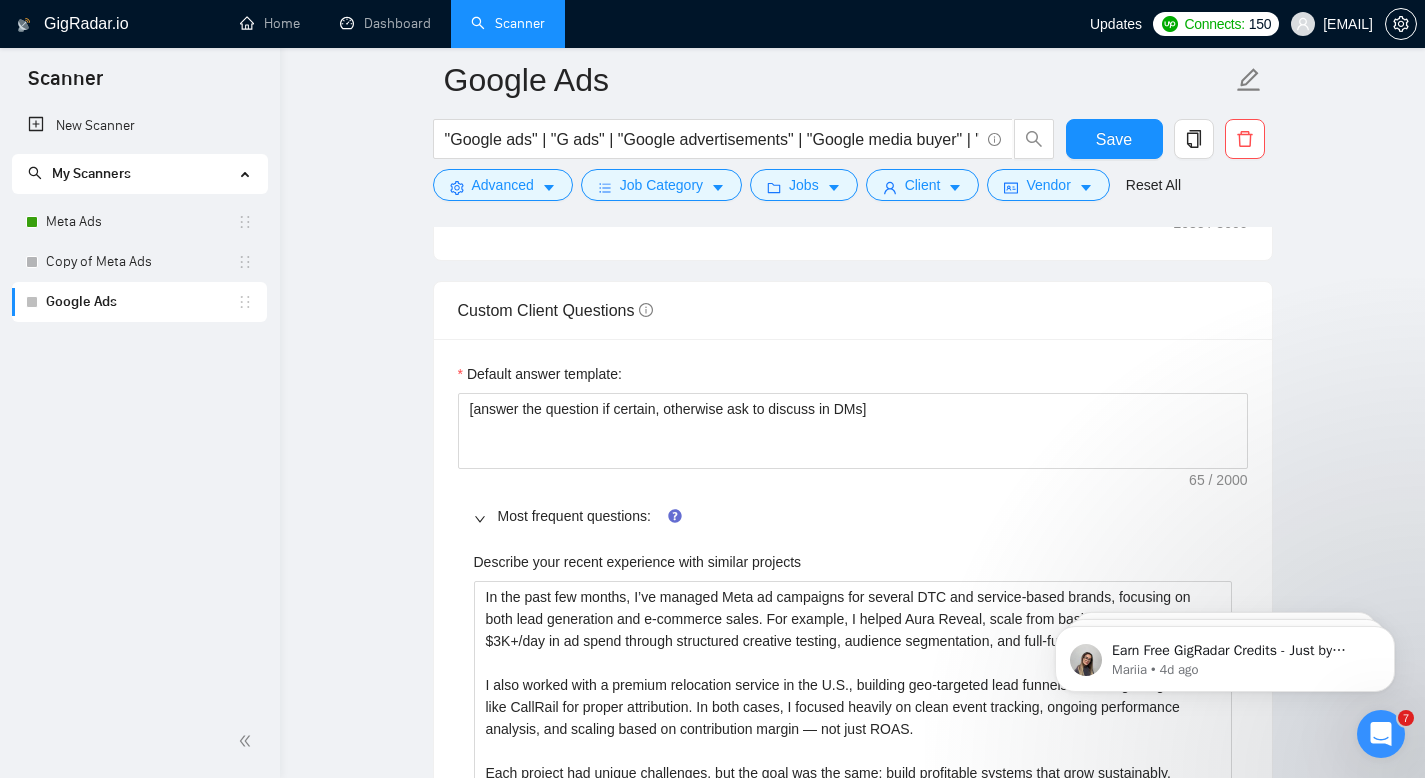 scroll, scrollTop: 3031, scrollLeft: 0, axis: vertical 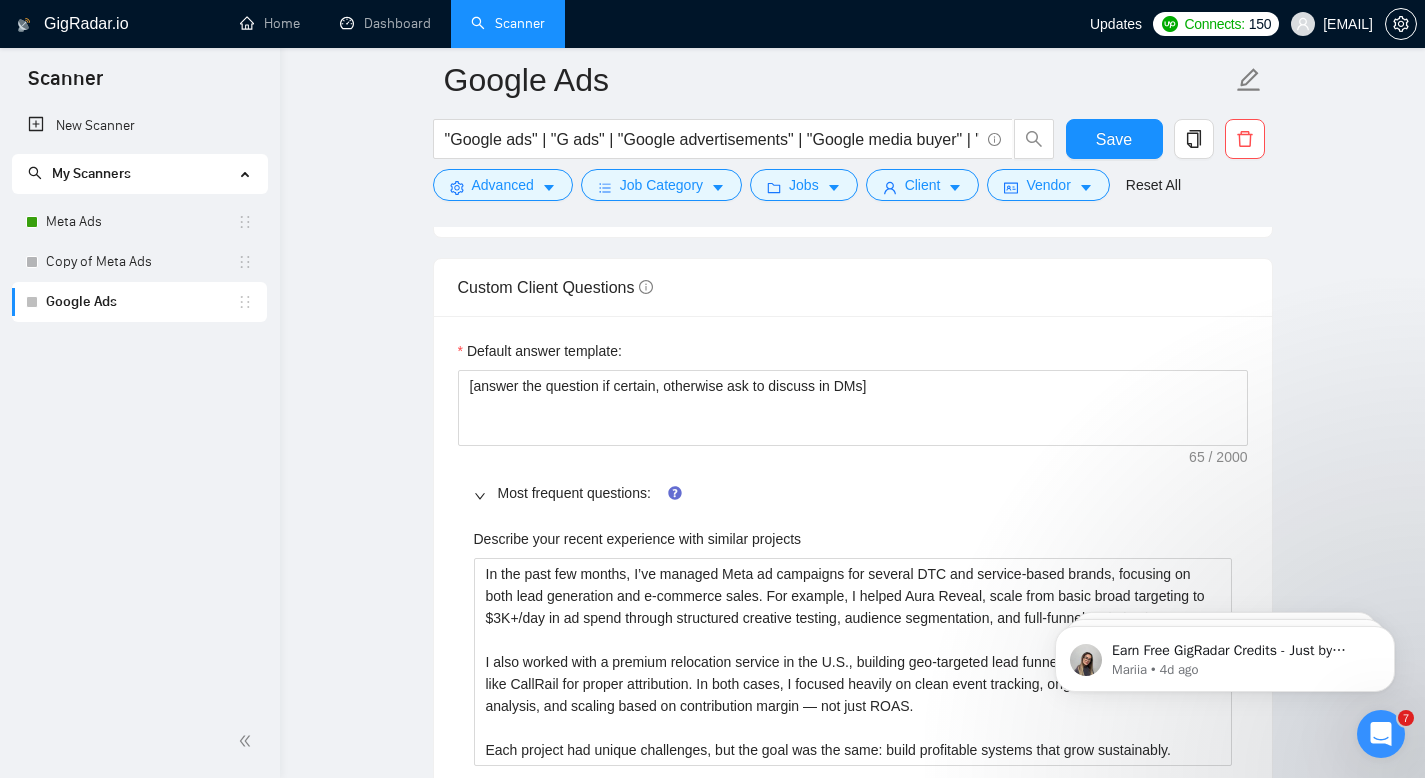click 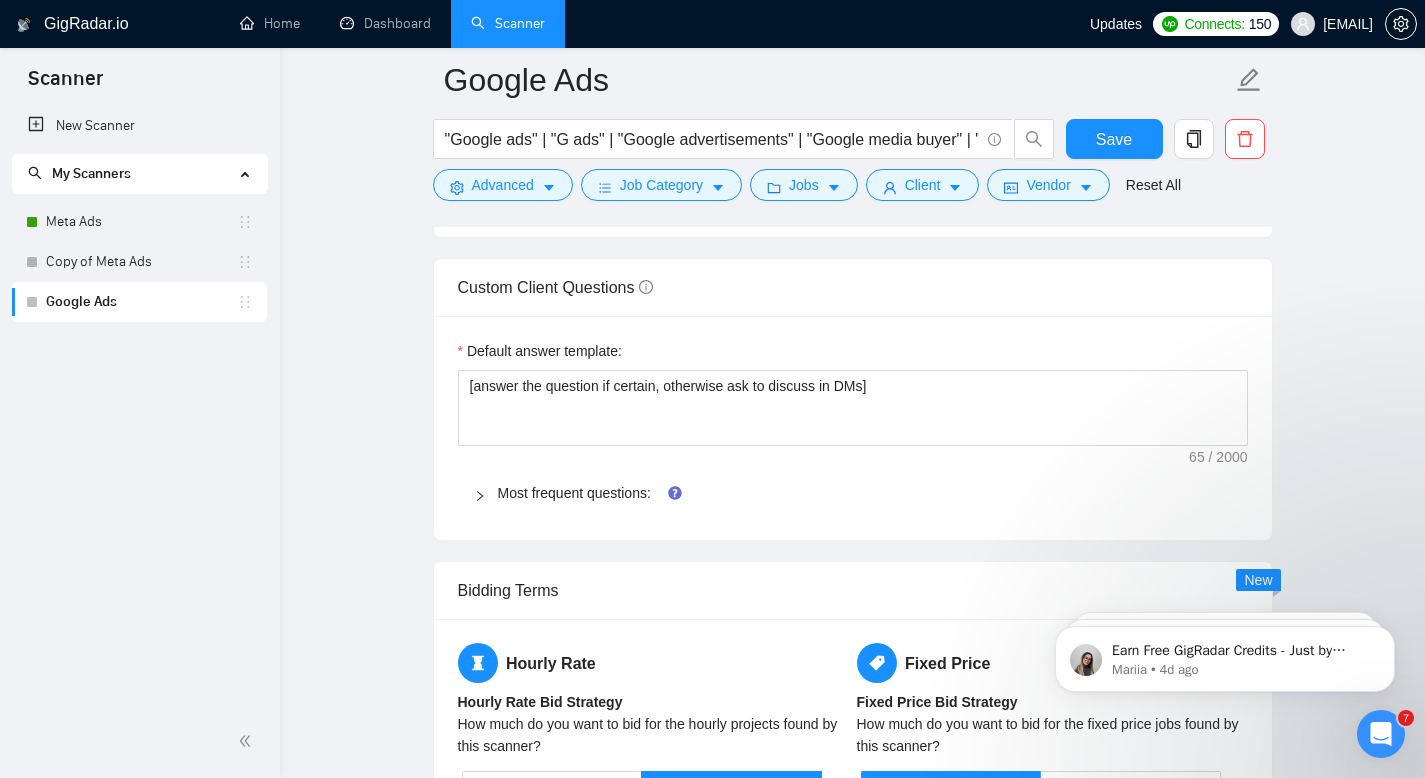 click 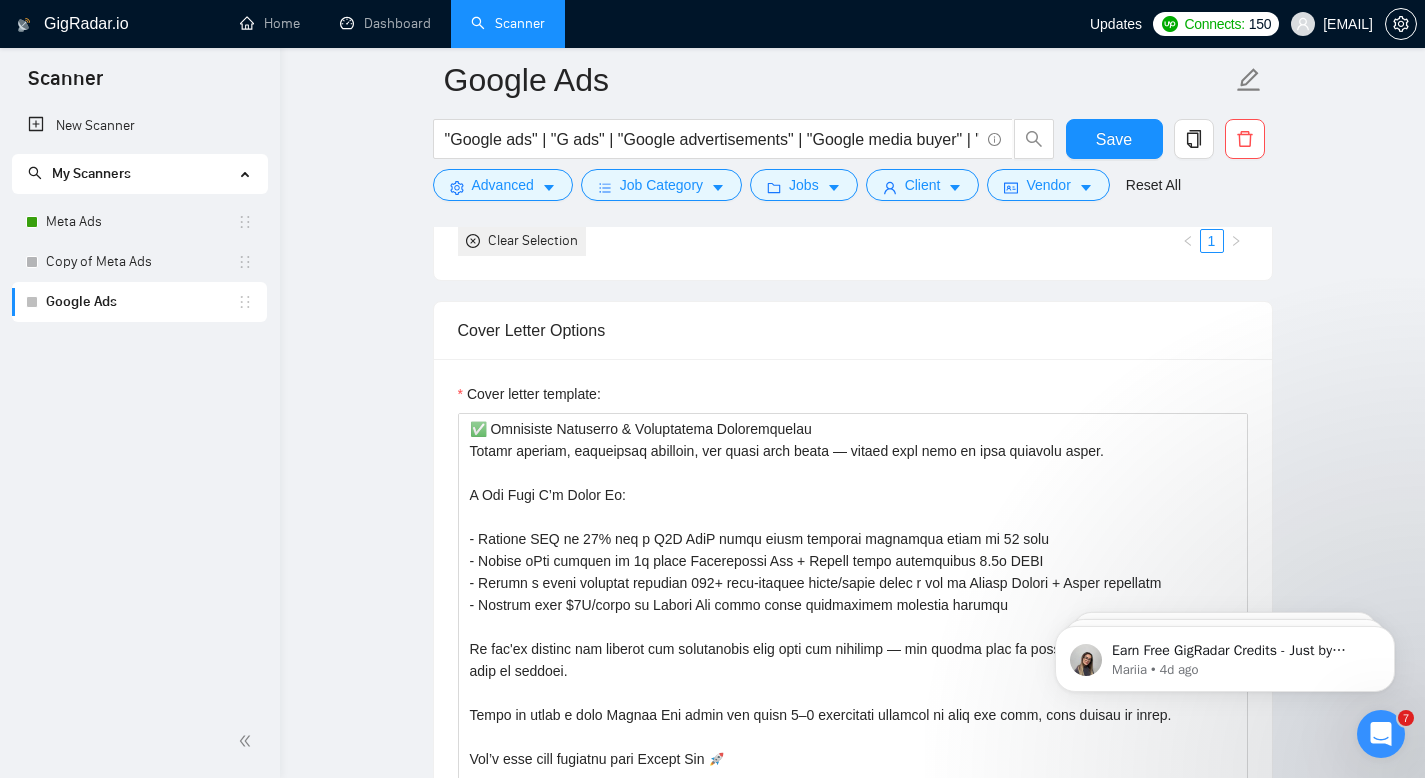 scroll, scrollTop: 2281, scrollLeft: 0, axis: vertical 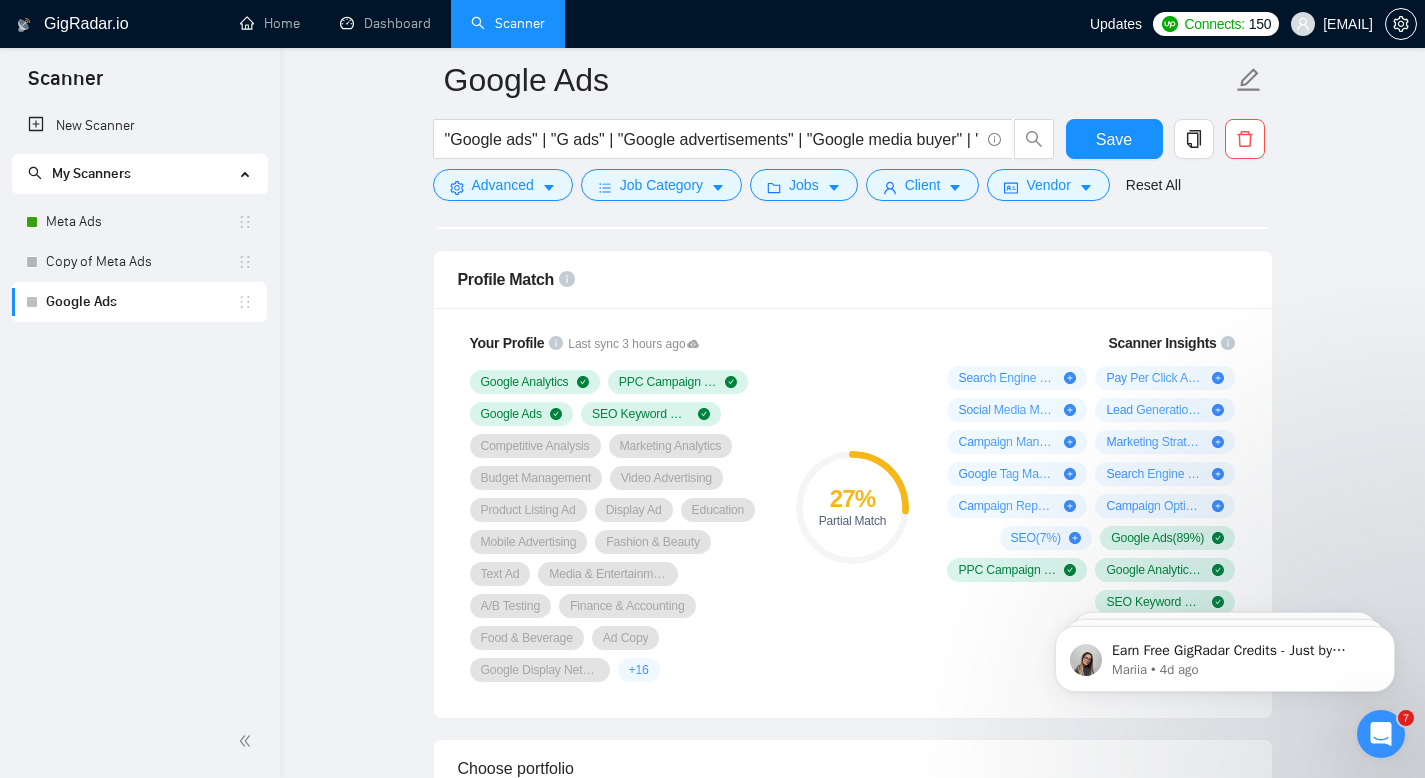 click on "Google Ads "Google ads" | "G ads" | "Google advertisements" | "Google media buyer" | "Performance Max" | "Pmax" | "Google Shopping" Save Advanced   Job Category   Jobs   Client   Vendor   Reset All Preview Results Insights NEW Alerts Auto Bidder Auto Bidding Enabled Auto Bidding Enabled: OFF Auto Bidder Schedule Auto Bidding Type: Automated (recommended) Semi-automated Auto Bidding Schedule: 24/7 Custom Custom Auto Bidder Schedule Repeat every week on Monday Tuesday Wednesday Thursday Friday Saturday Sunday Active Hours ( Asia/Calcutta ): From: 00:00 To: 00:00  (next day) ( 24  hours) Asia/Calcutta Auto Bidding Type Select your bidding algorithm: Choose the algorithm for you bidding. The price per proposal does not include your connects expenditure. Template Bidder Works great for narrow segments and short cover letters that don't change. 0.50  credits / proposal Sardor AI 🤖 Personalise your cover letter with ai [placeholders] 1.00  credits / proposal Experimental Laziza AI  👑   NEW   Learn more 2.00 +" at bounding box center (852, 1971) 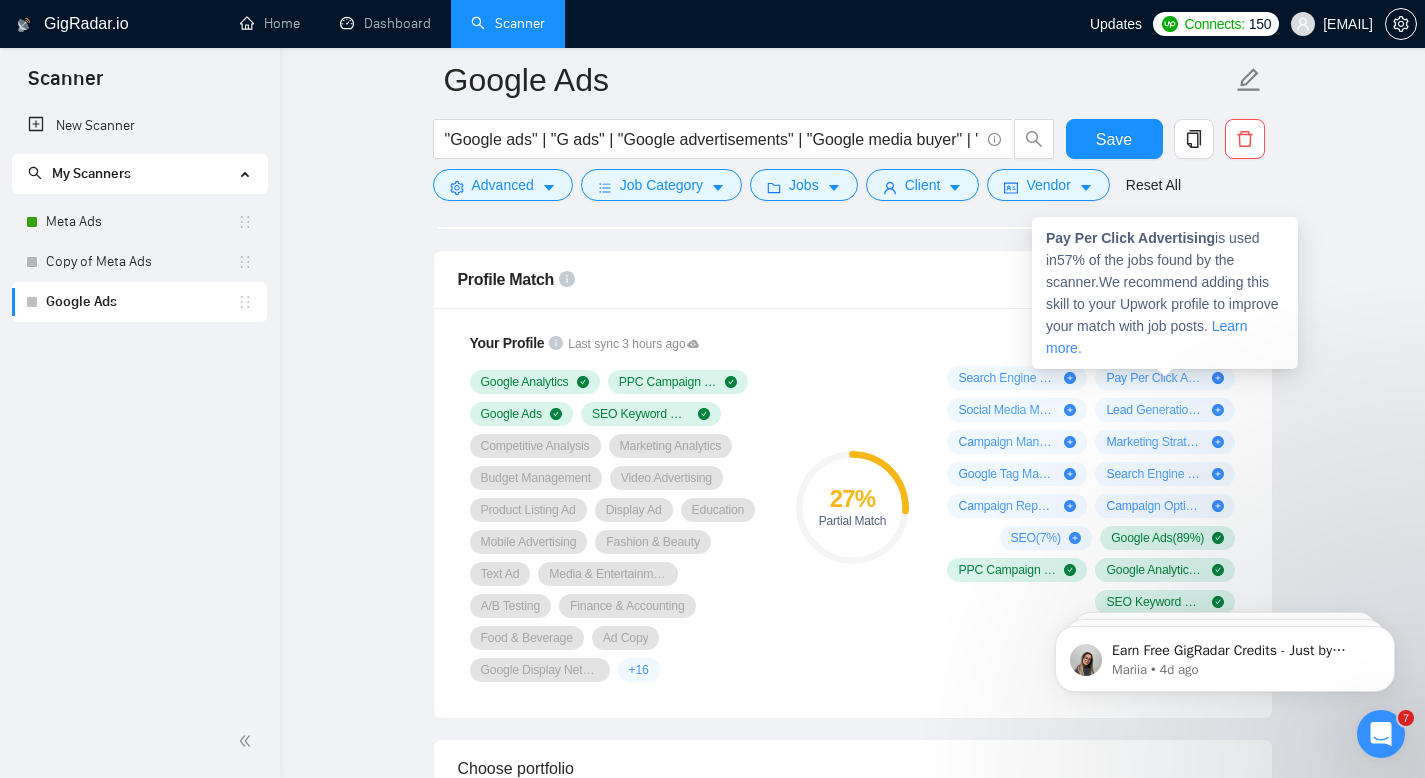 click 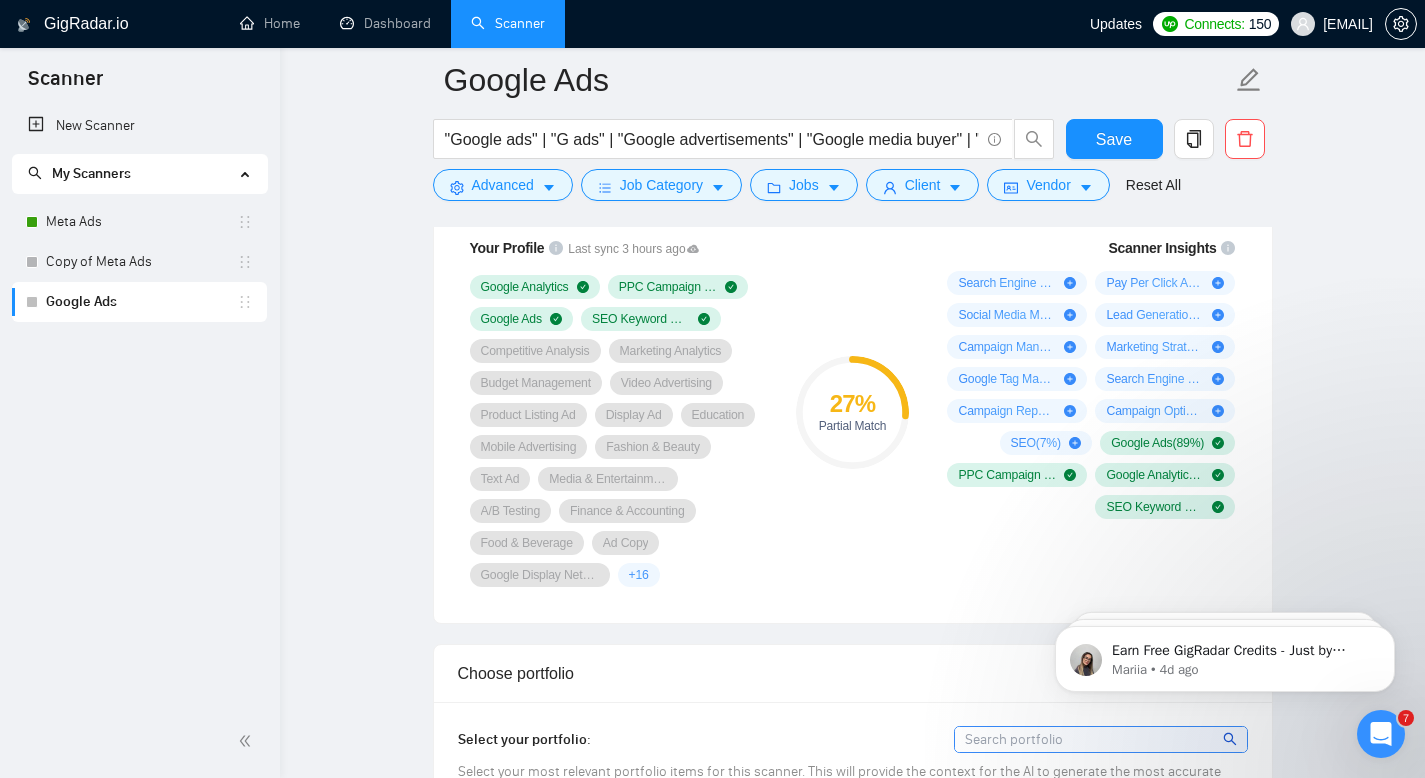 scroll, scrollTop: 1614, scrollLeft: 0, axis: vertical 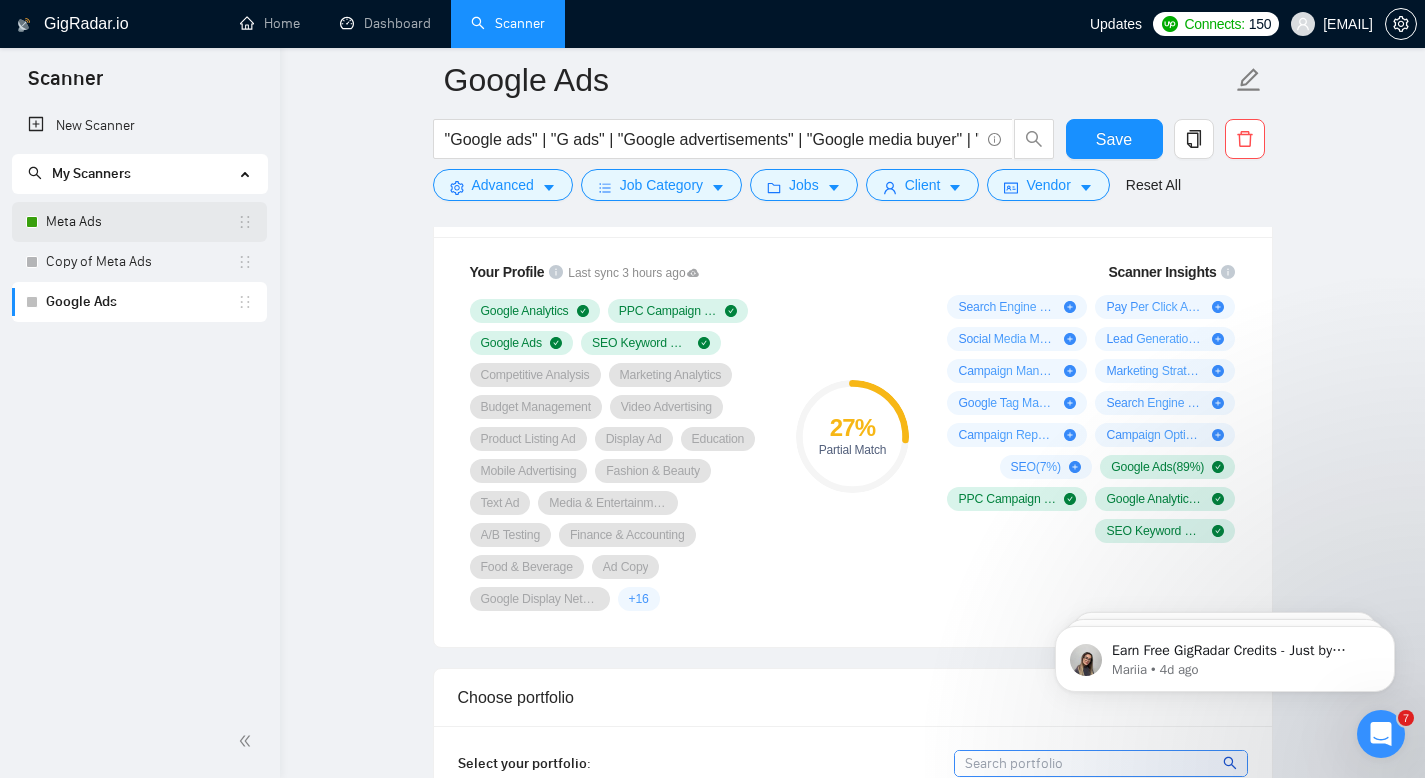click on "Meta Ads" at bounding box center [141, 222] 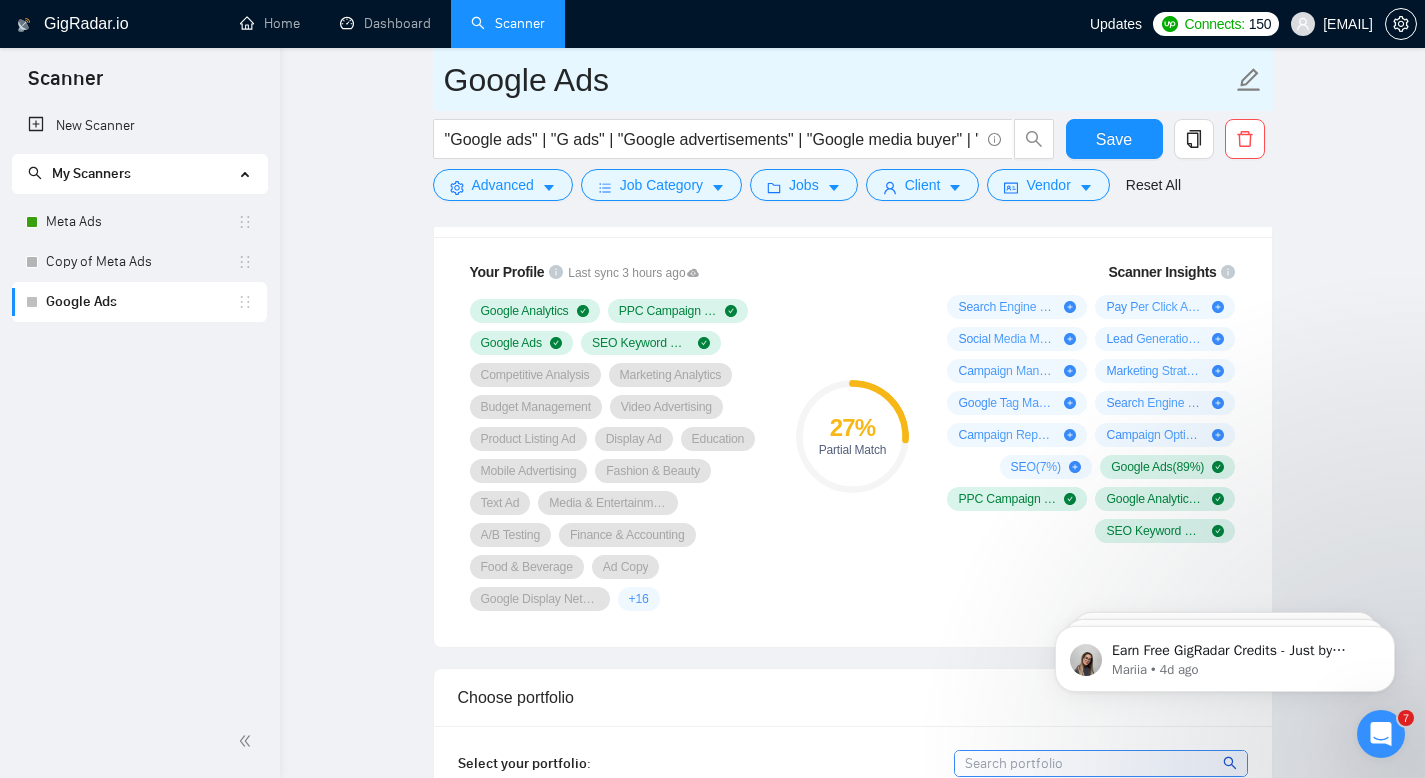 scroll, scrollTop: 0, scrollLeft: 0, axis: both 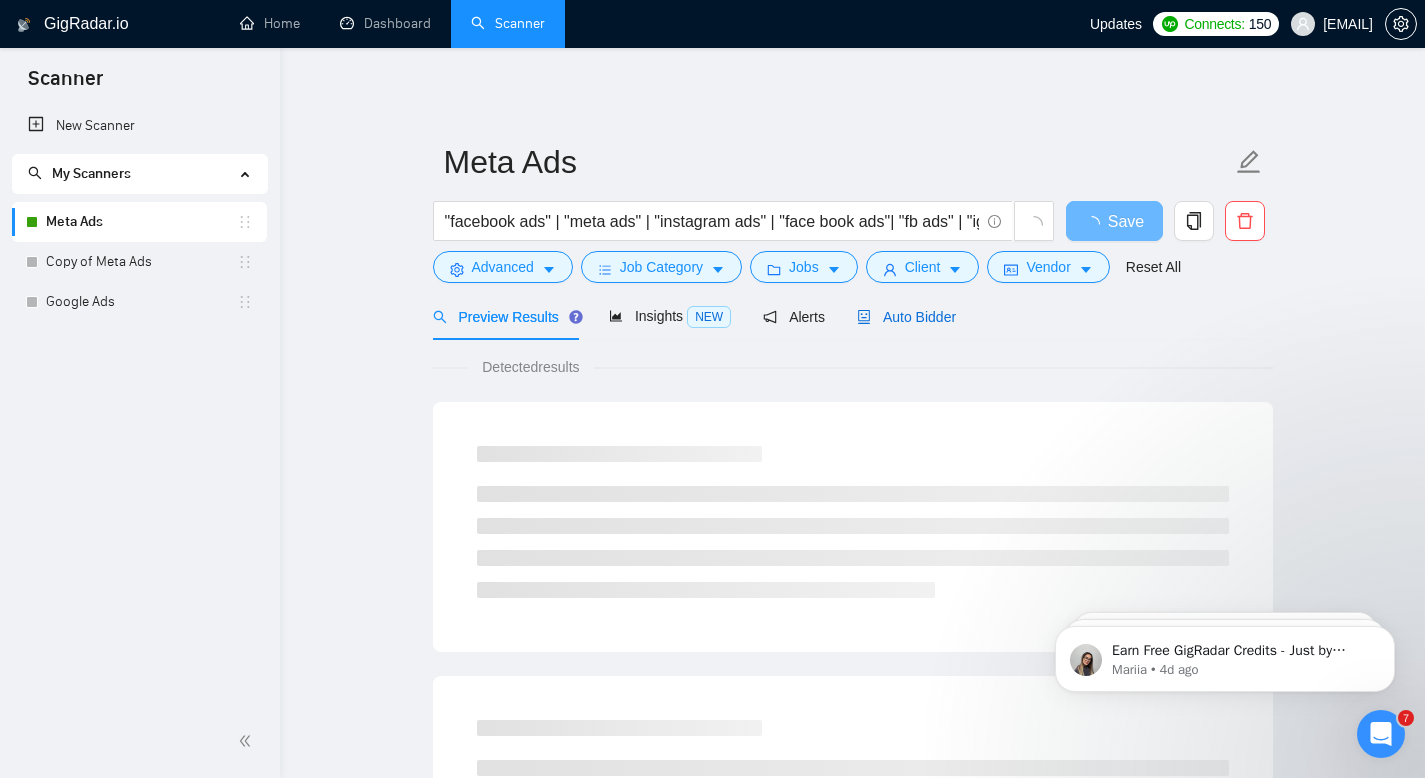 click on "Auto Bidder" at bounding box center (906, 317) 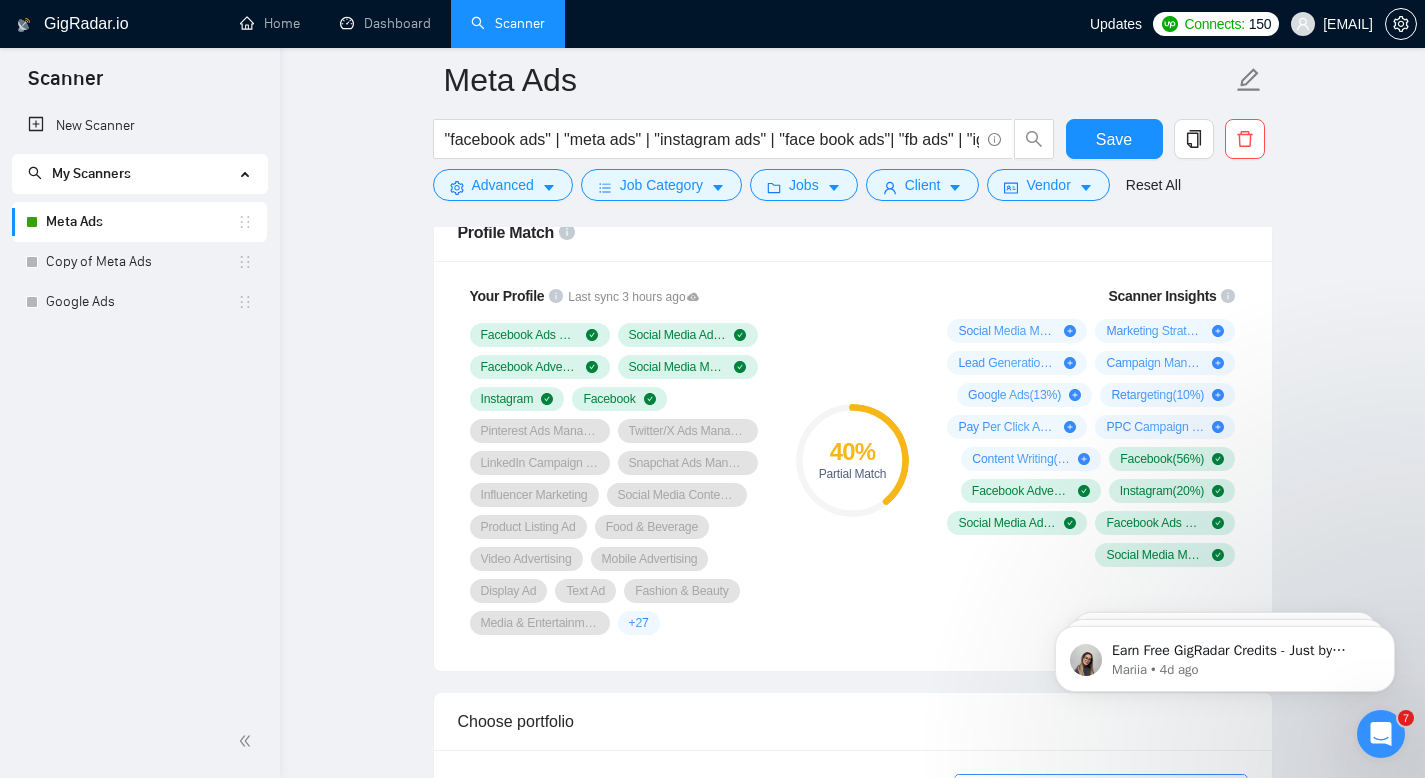 scroll, scrollTop: 1565, scrollLeft: 0, axis: vertical 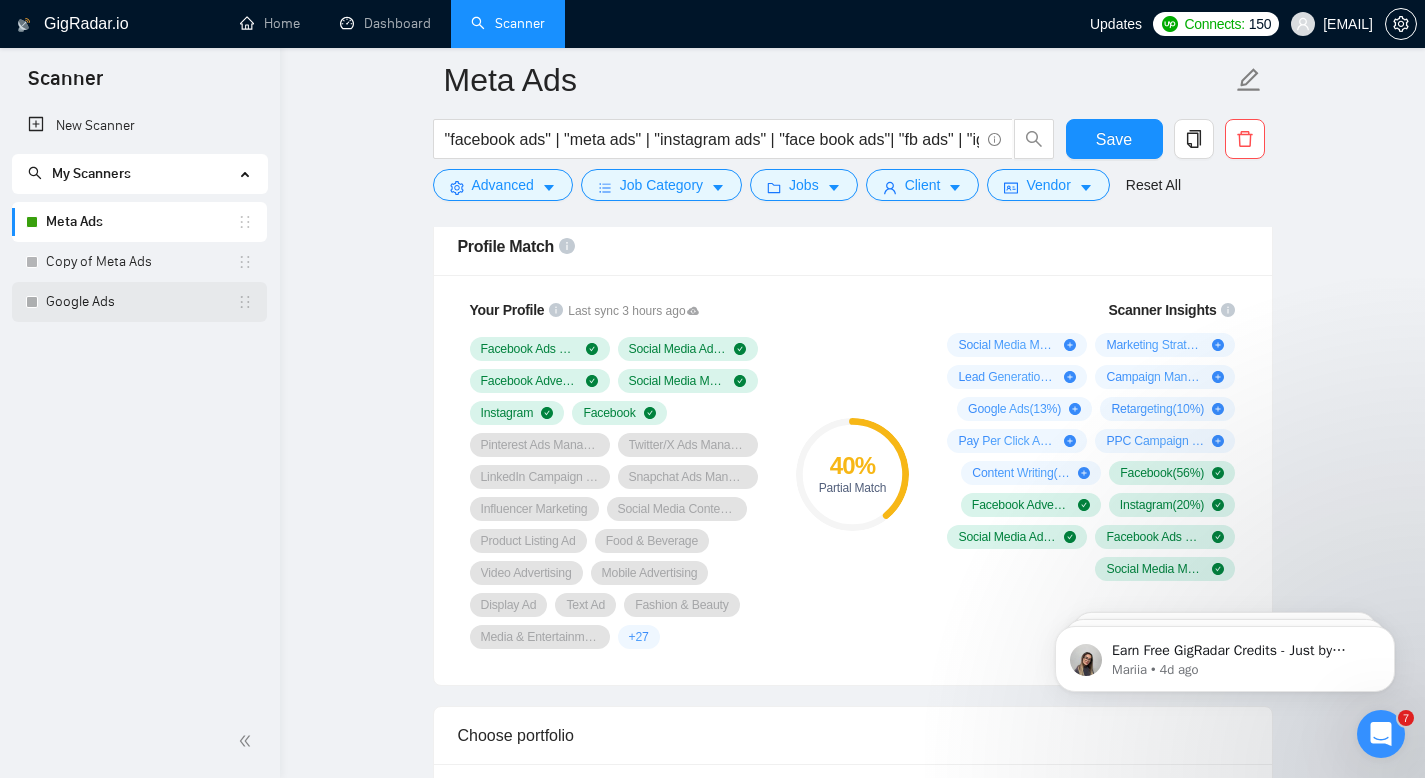 click on "Google Ads" at bounding box center [141, 302] 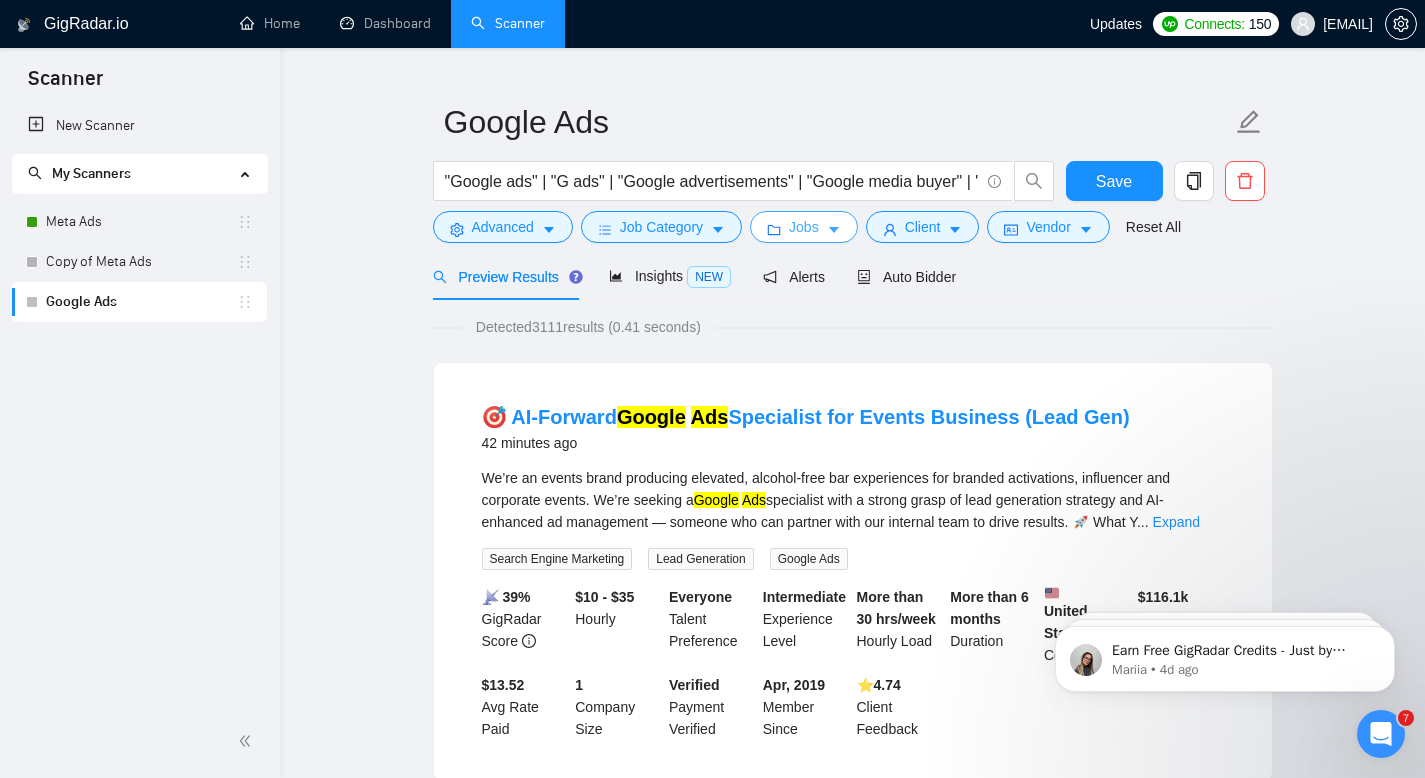 scroll, scrollTop: 0, scrollLeft: 0, axis: both 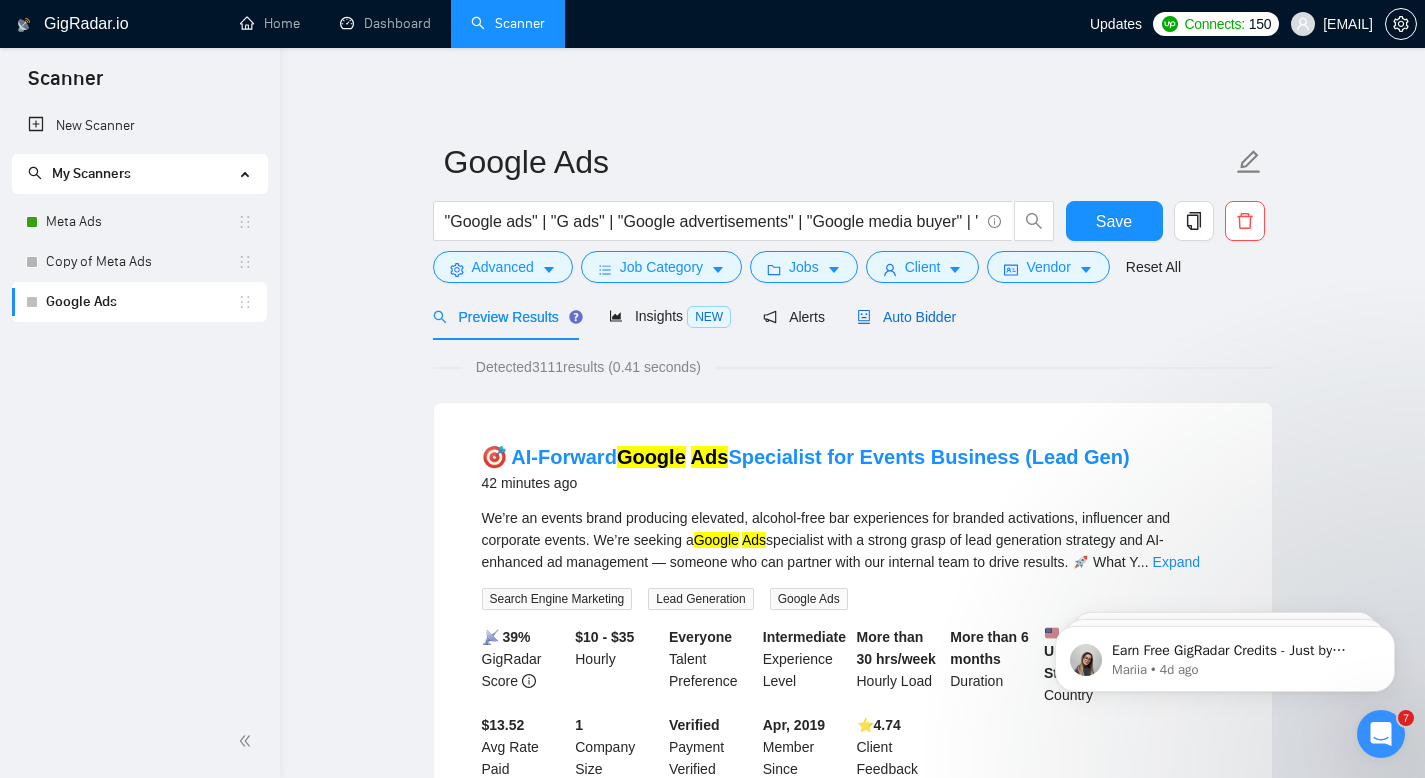click on "Auto Bidder" at bounding box center [906, 317] 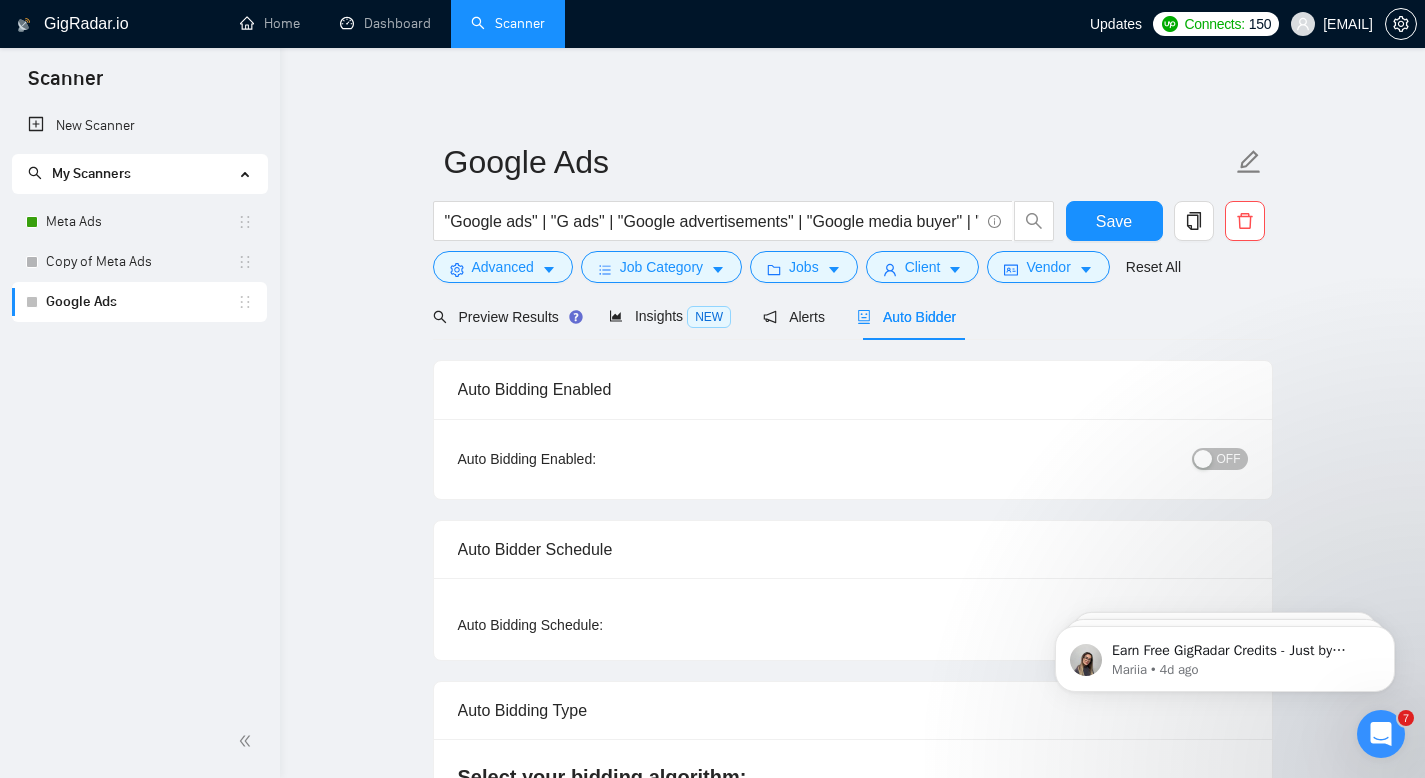 type 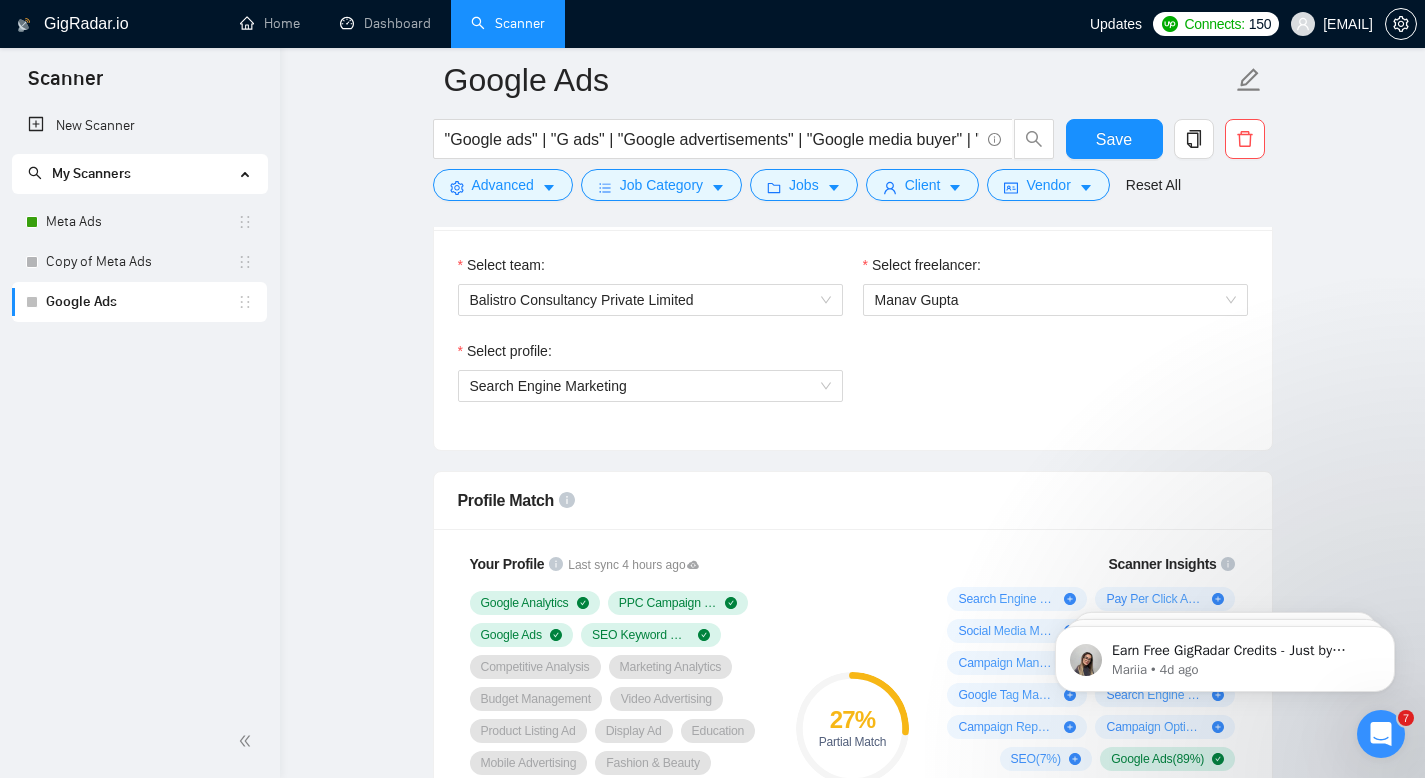 scroll, scrollTop: 1270, scrollLeft: 0, axis: vertical 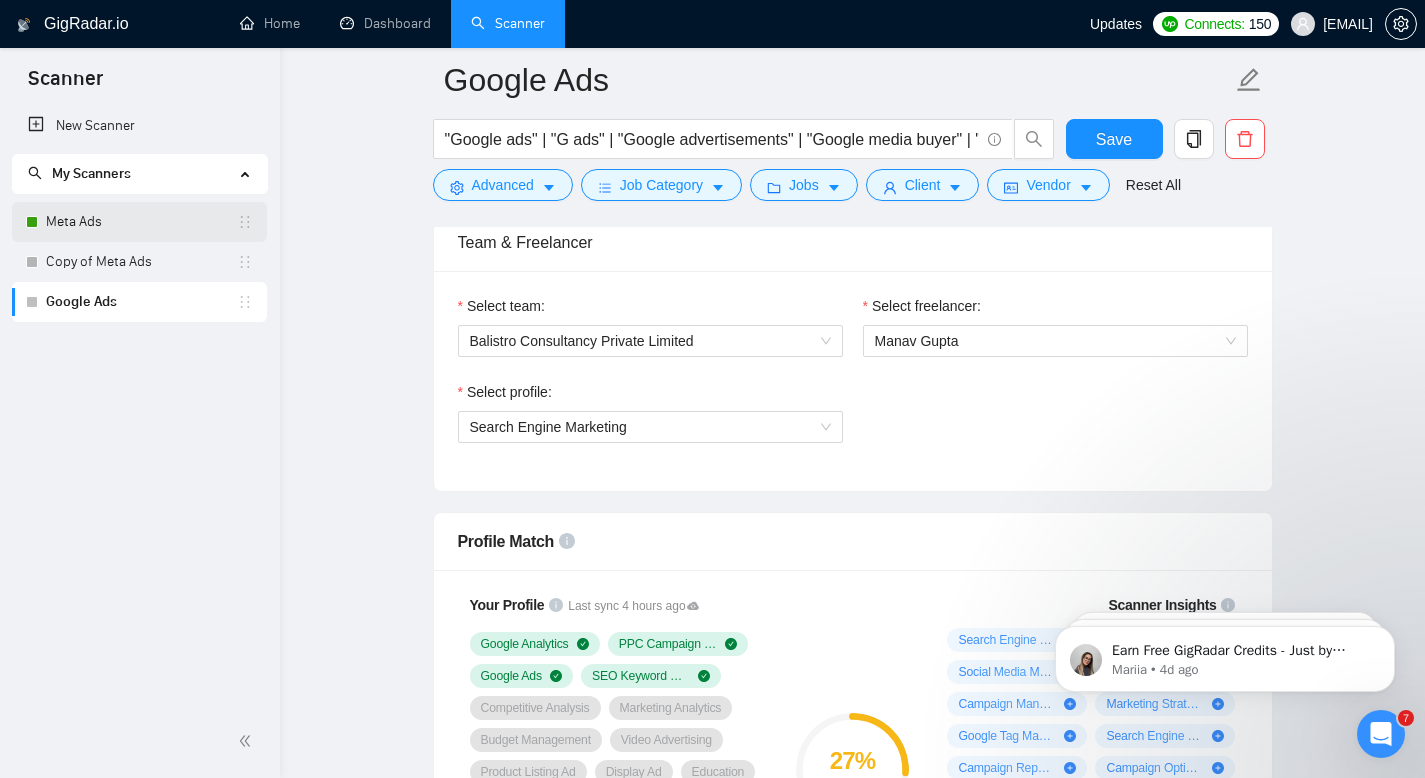click on "Meta Ads" at bounding box center [141, 222] 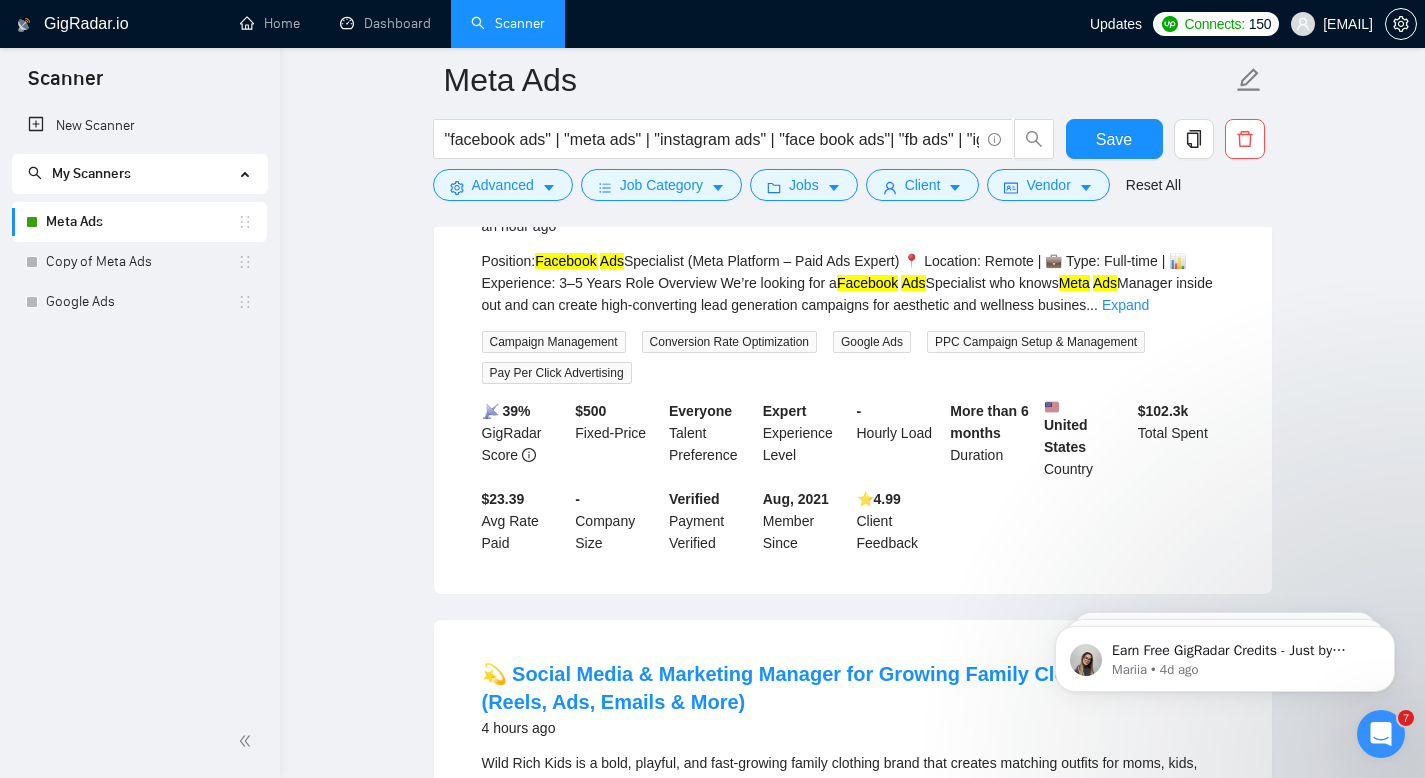 scroll, scrollTop: 0, scrollLeft: 0, axis: both 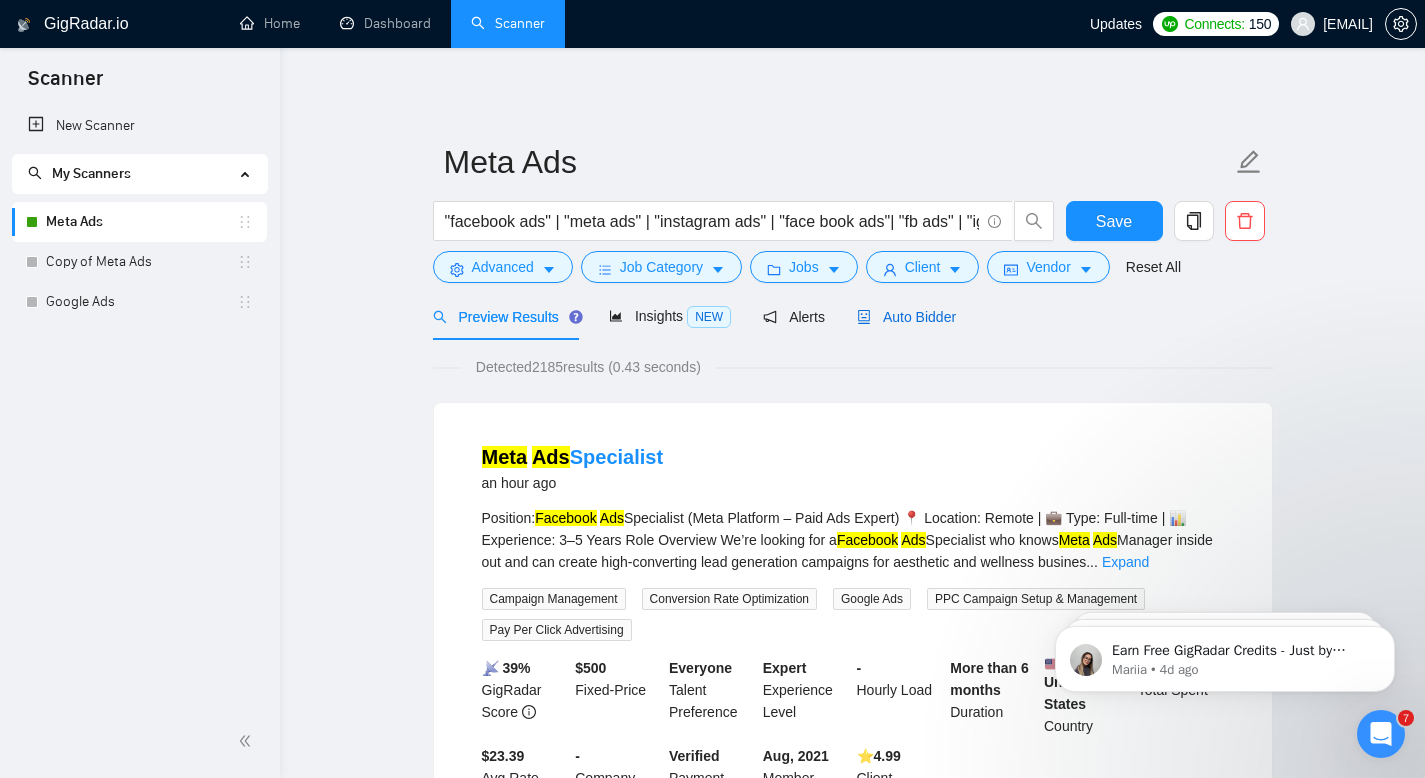 click on "Auto Bidder" at bounding box center (906, 317) 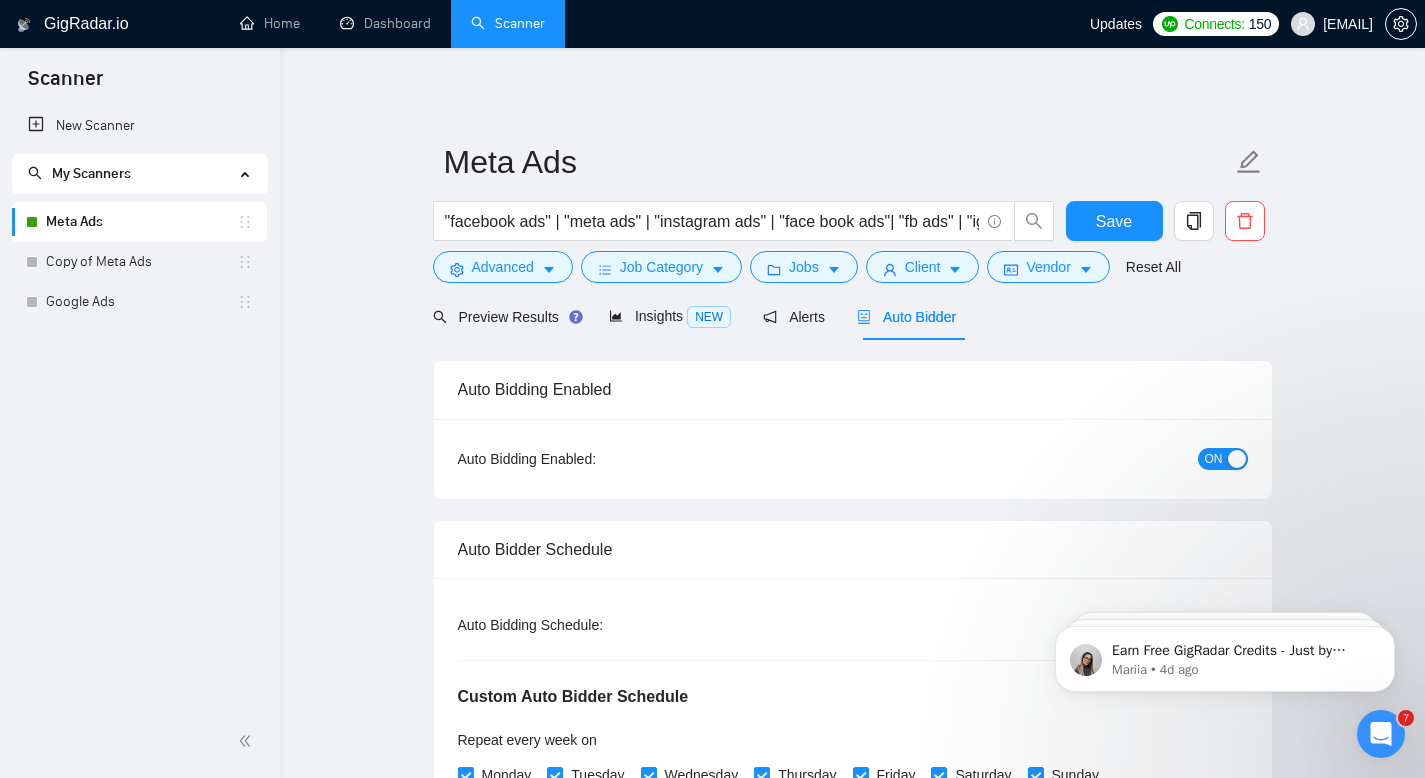 type 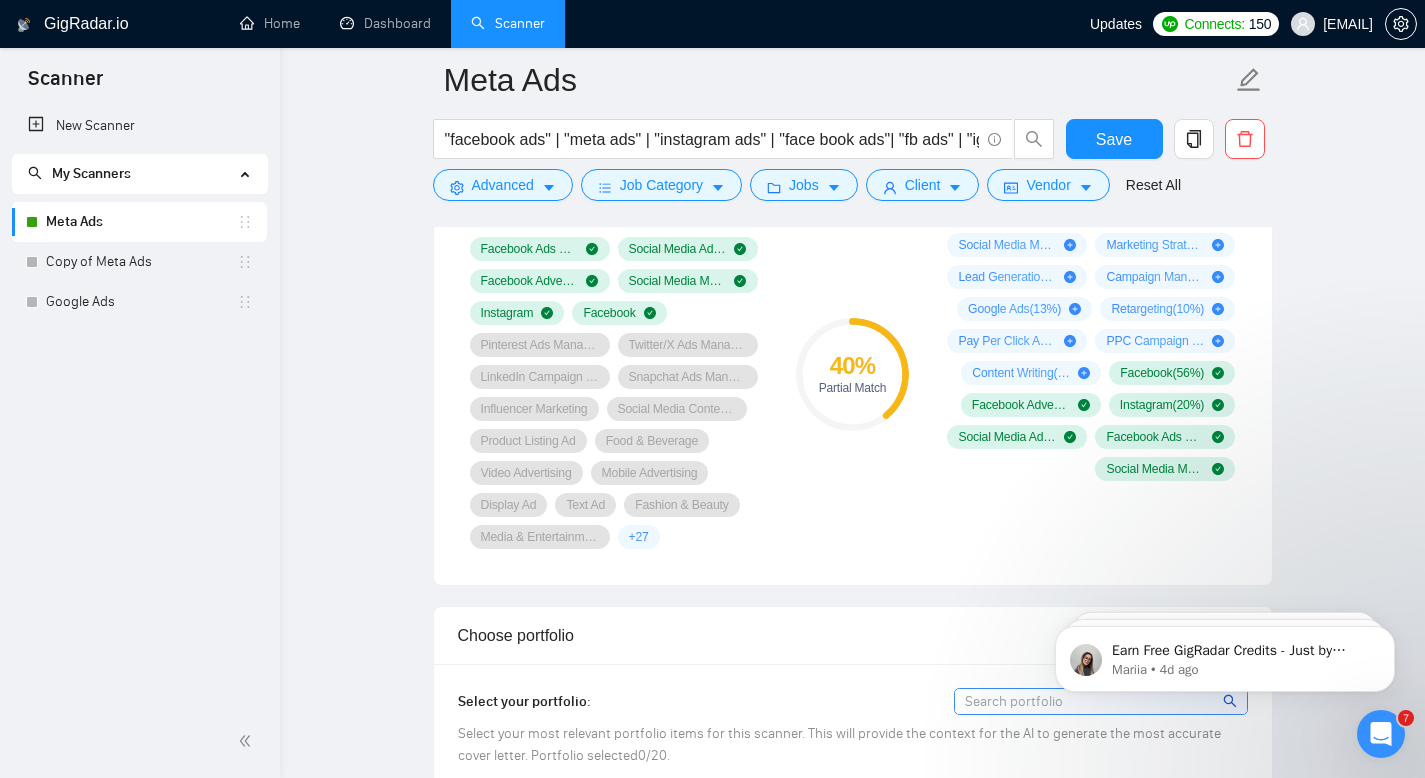 scroll, scrollTop: 1652, scrollLeft: 0, axis: vertical 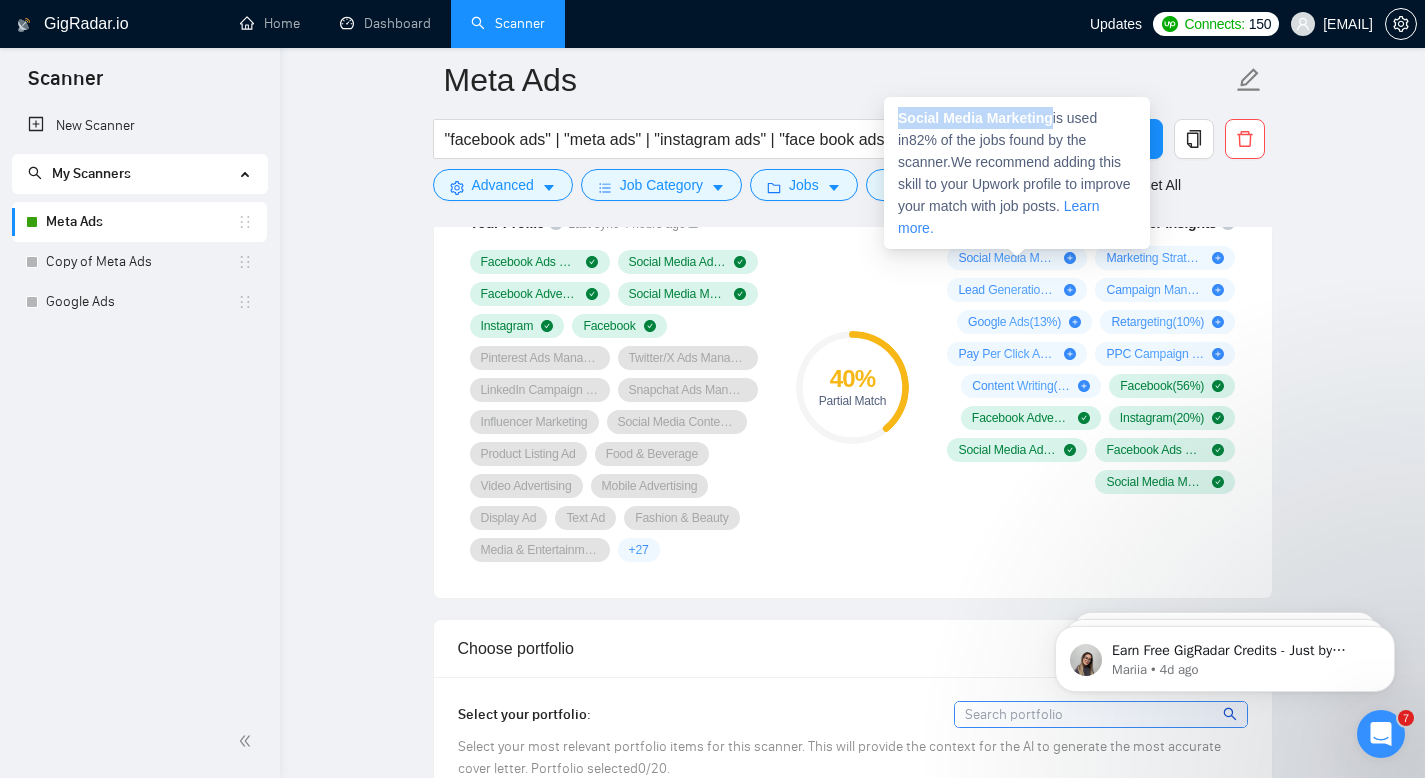 drag, startPoint x: 900, startPoint y: 117, endPoint x: 1059, endPoint y: 118, distance: 159.00314 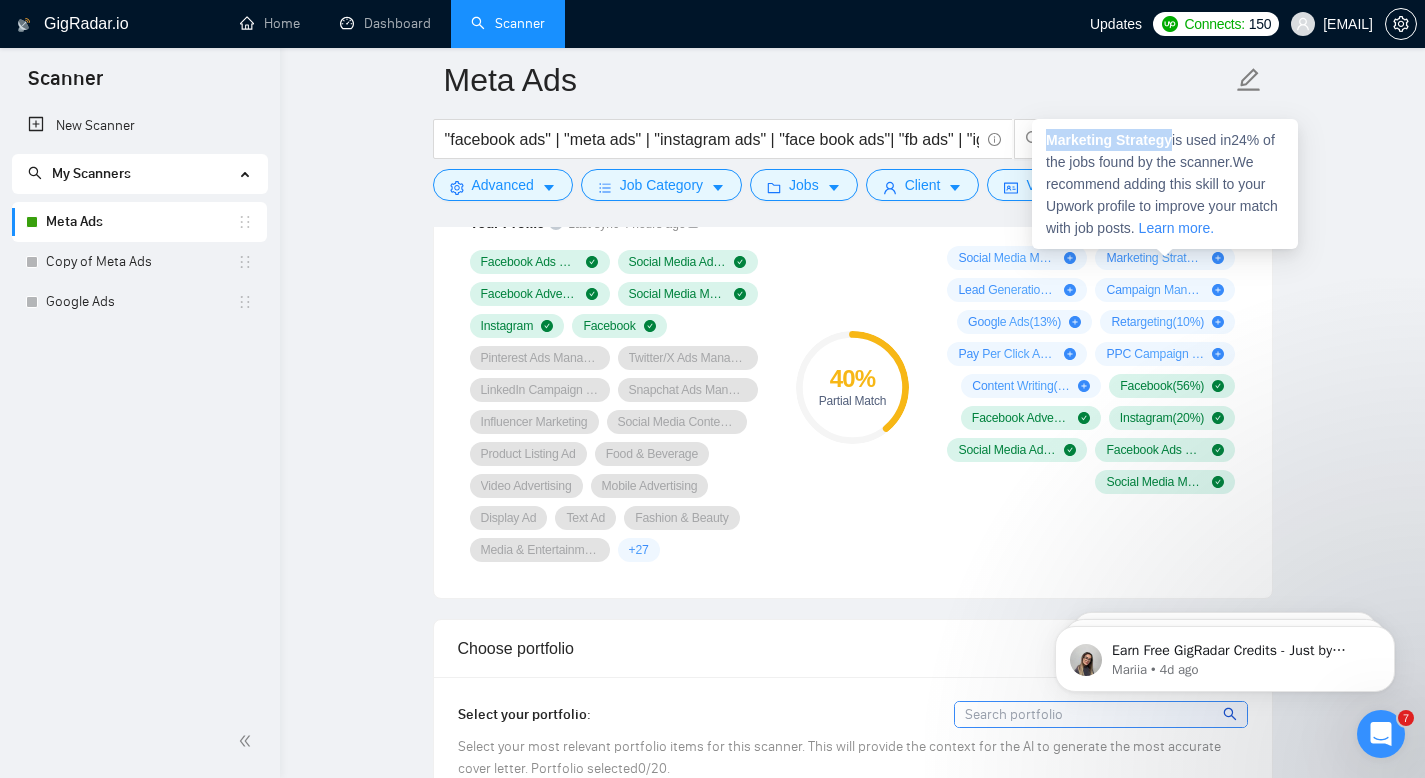 drag, startPoint x: 1046, startPoint y: 138, endPoint x: 1179, endPoint y: 139, distance: 133.00375 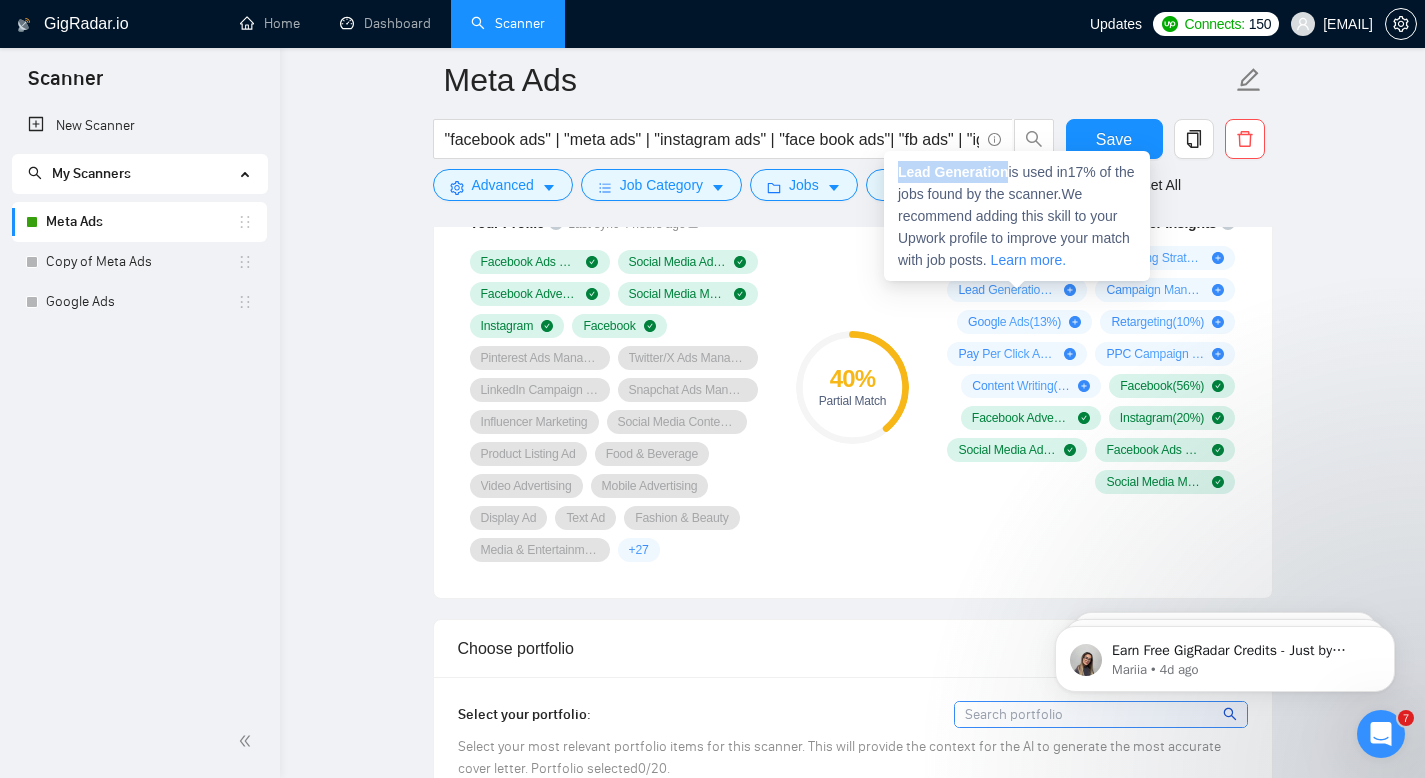drag, startPoint x: 900, startPoint y: 174, endPoint x: 1010, endPoint y: 178, distance: 110.0727 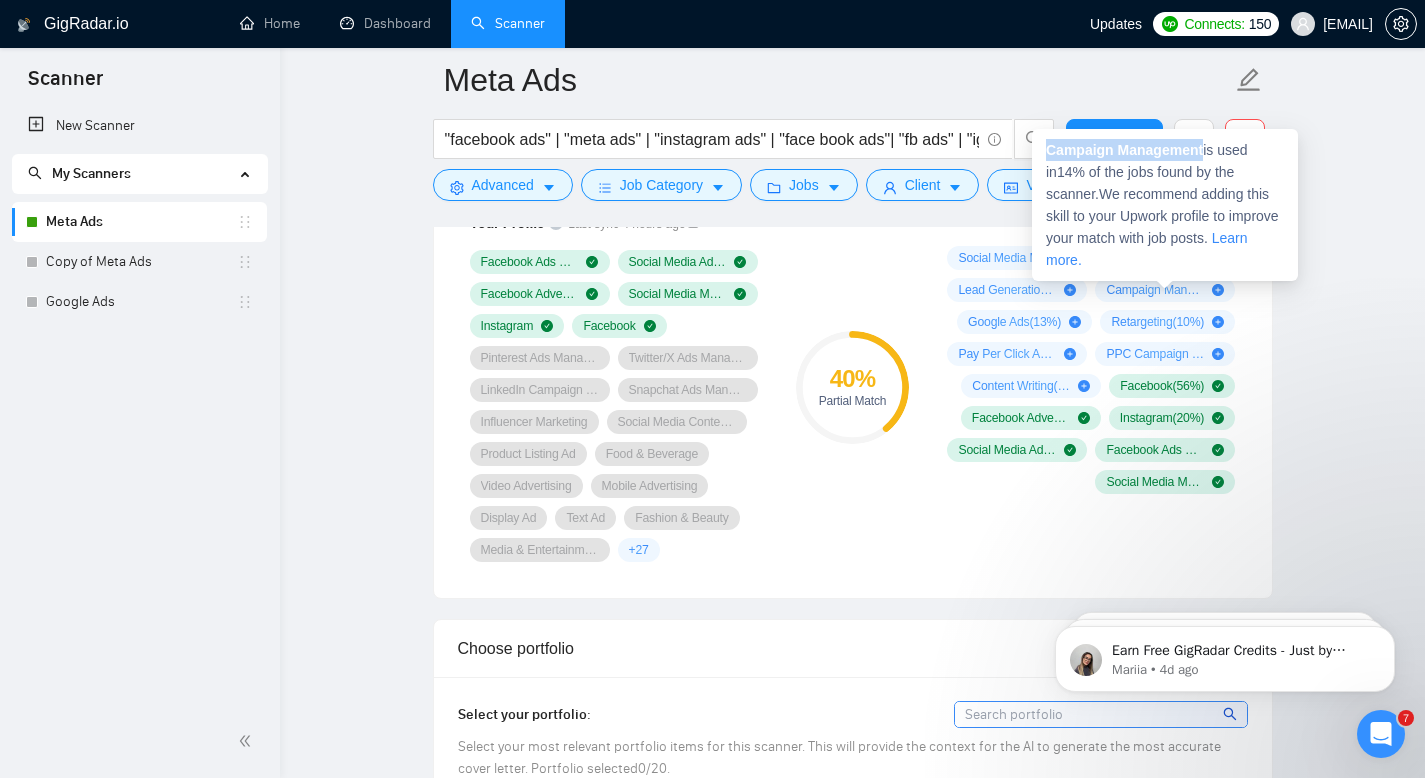 drag, startPoint x: 1049, startPoint y: 148, endPoint x: 1210, endPoint y: 149, distance: 161.00311 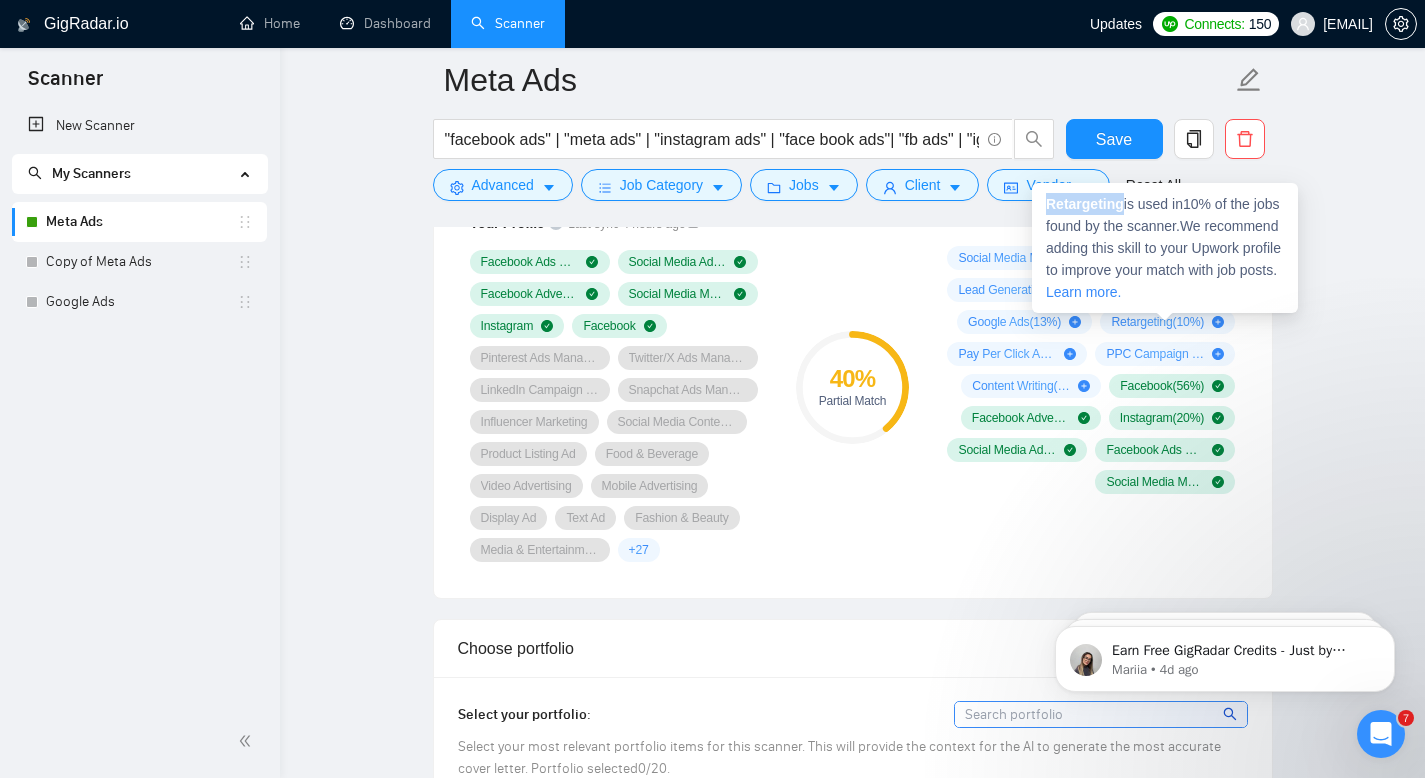 drag, startPoint x: 1049, startPoint y: 207, endPoint x: 1128, endPoint y: 212, distance: 79.15807 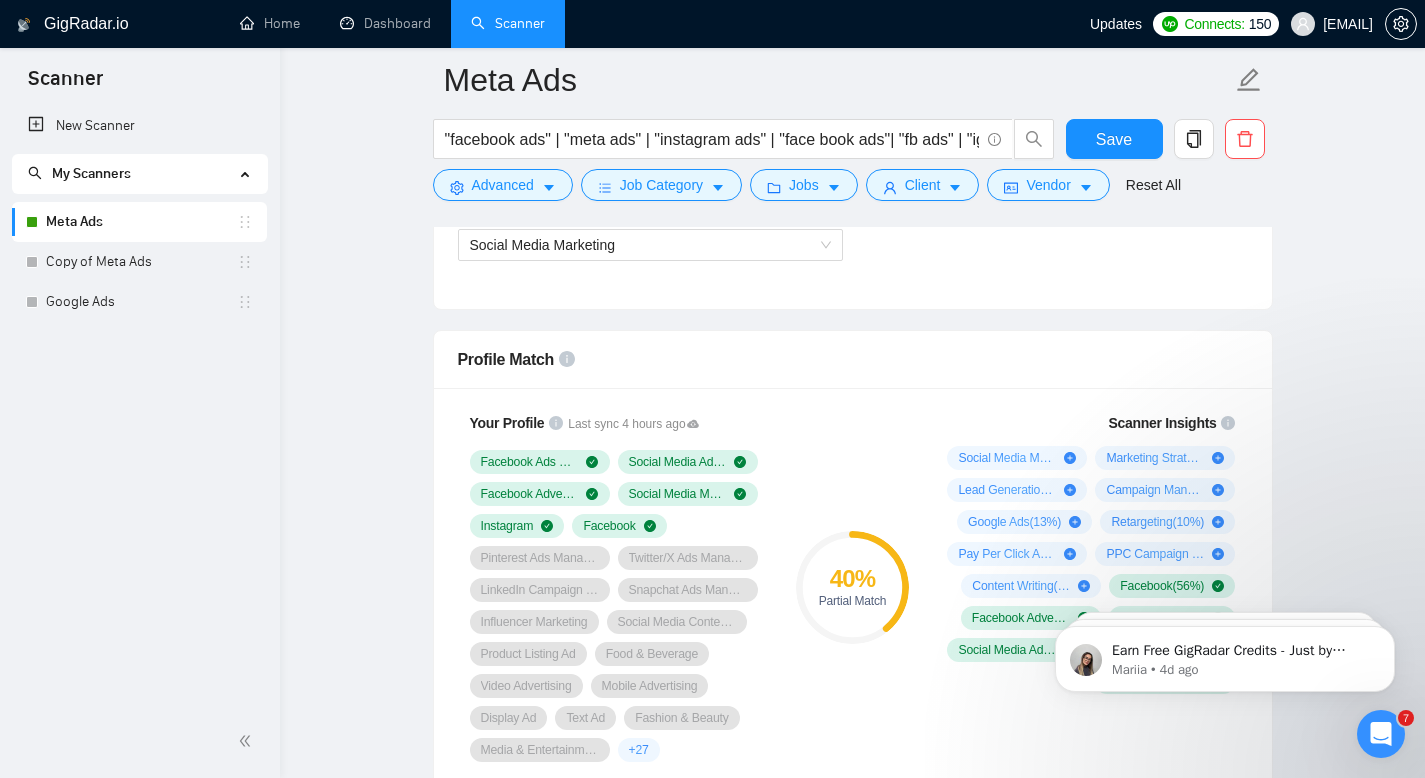 scroll, scrollTop: 1447, scrollLeft: 0, axis: vertical 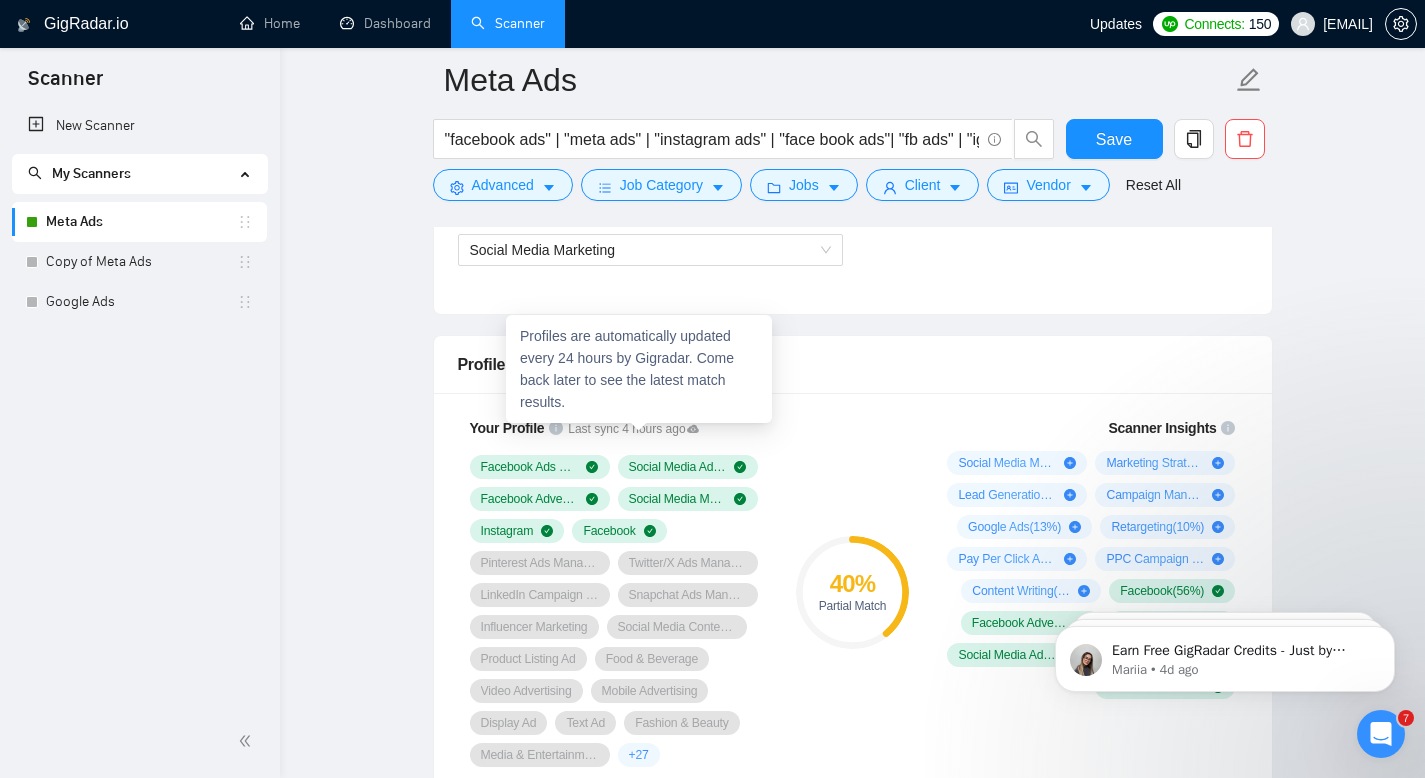 click 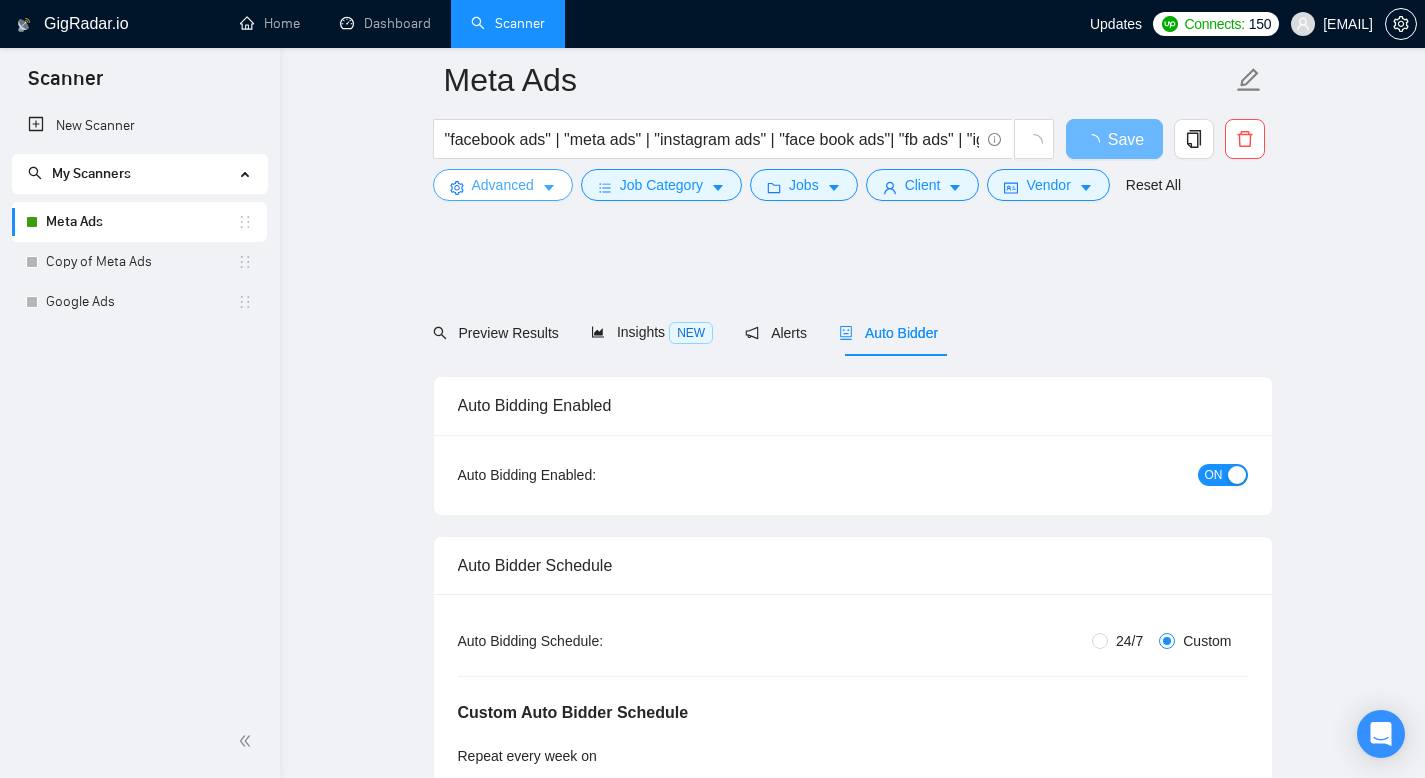 scroll, scrollTop: 1447, scrollLeft: 0, axis: vertical 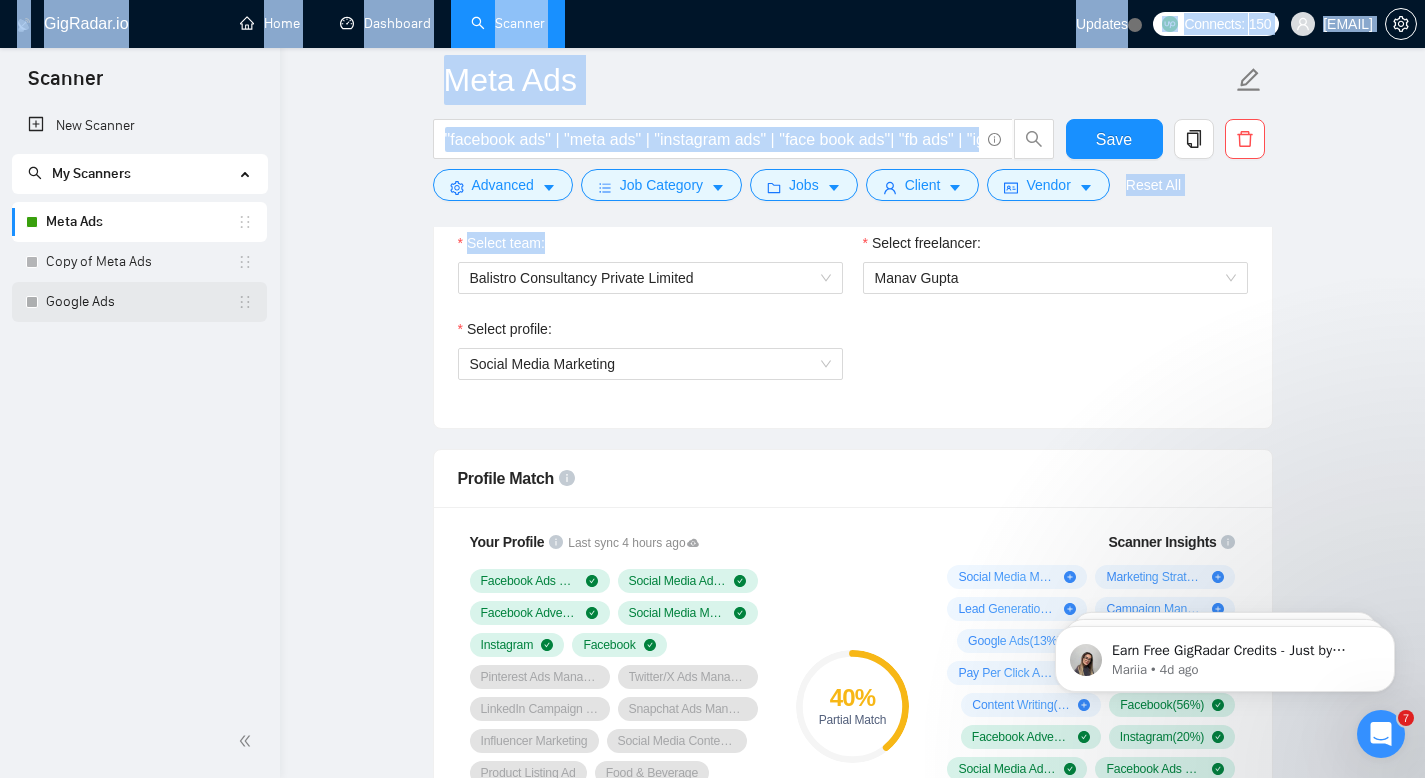 drag, startPoint x: 807, startPoint y: 303, endPoint x: 76, endPoint y: 309, distance: 731.0246 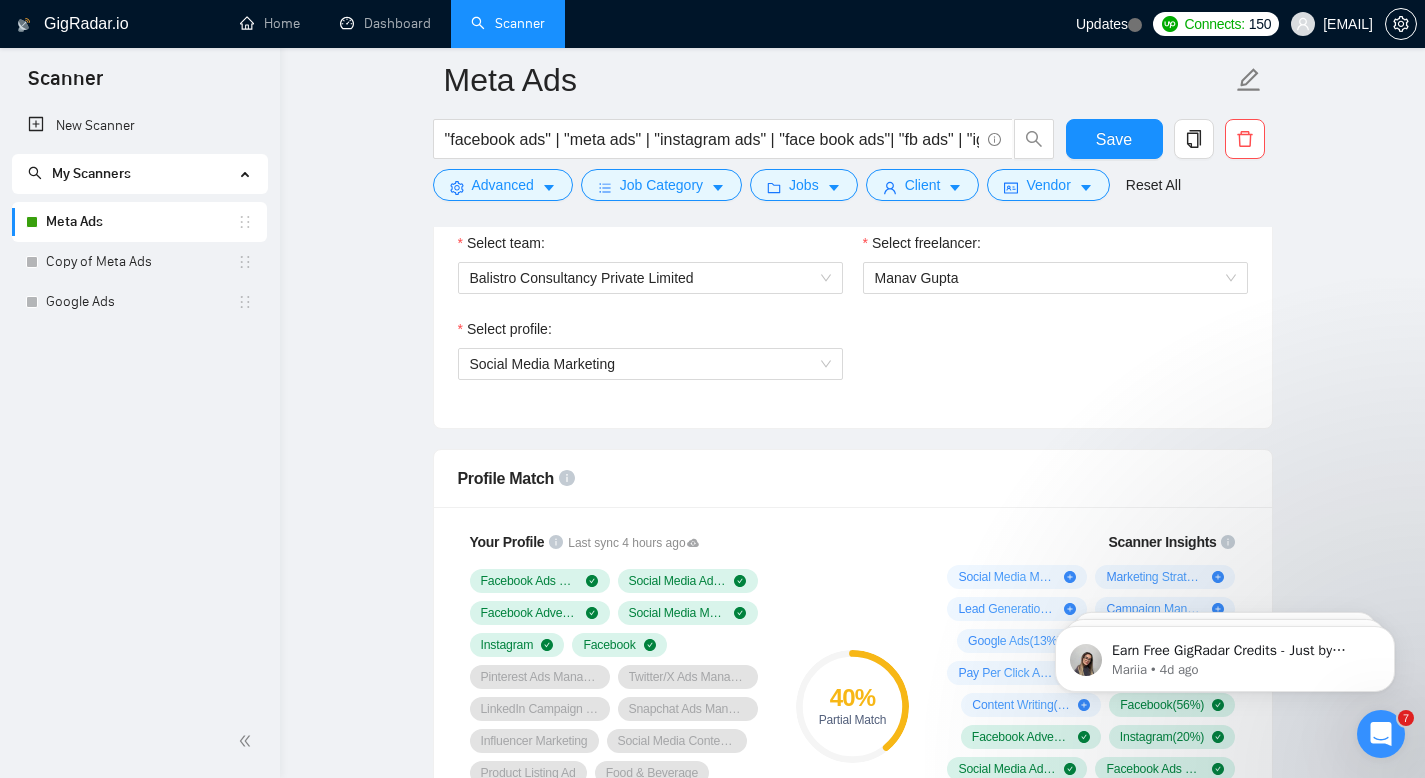 click on "Select profile: Social Media Marketing" at bounding box center (853, 361) 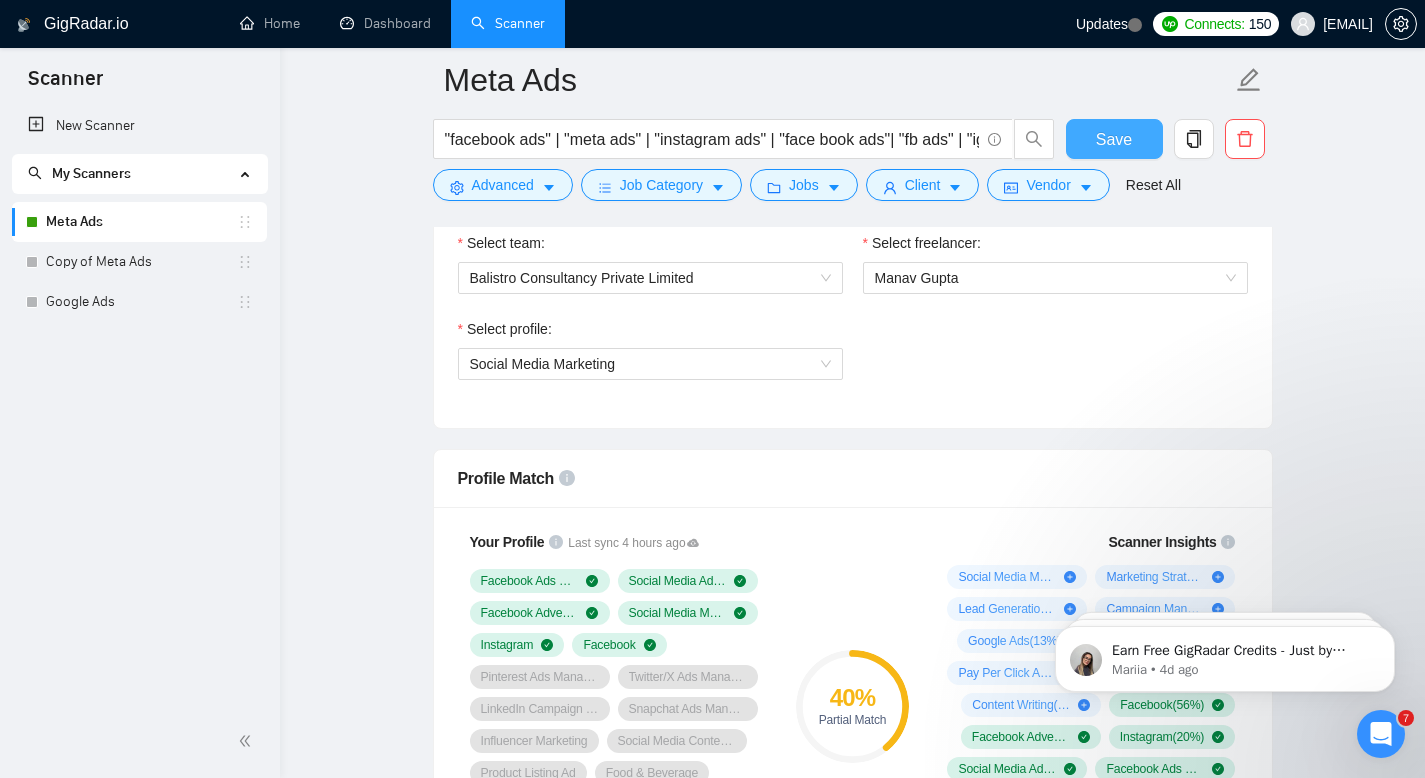 click on "Save" at bounding box center (1114, 139) 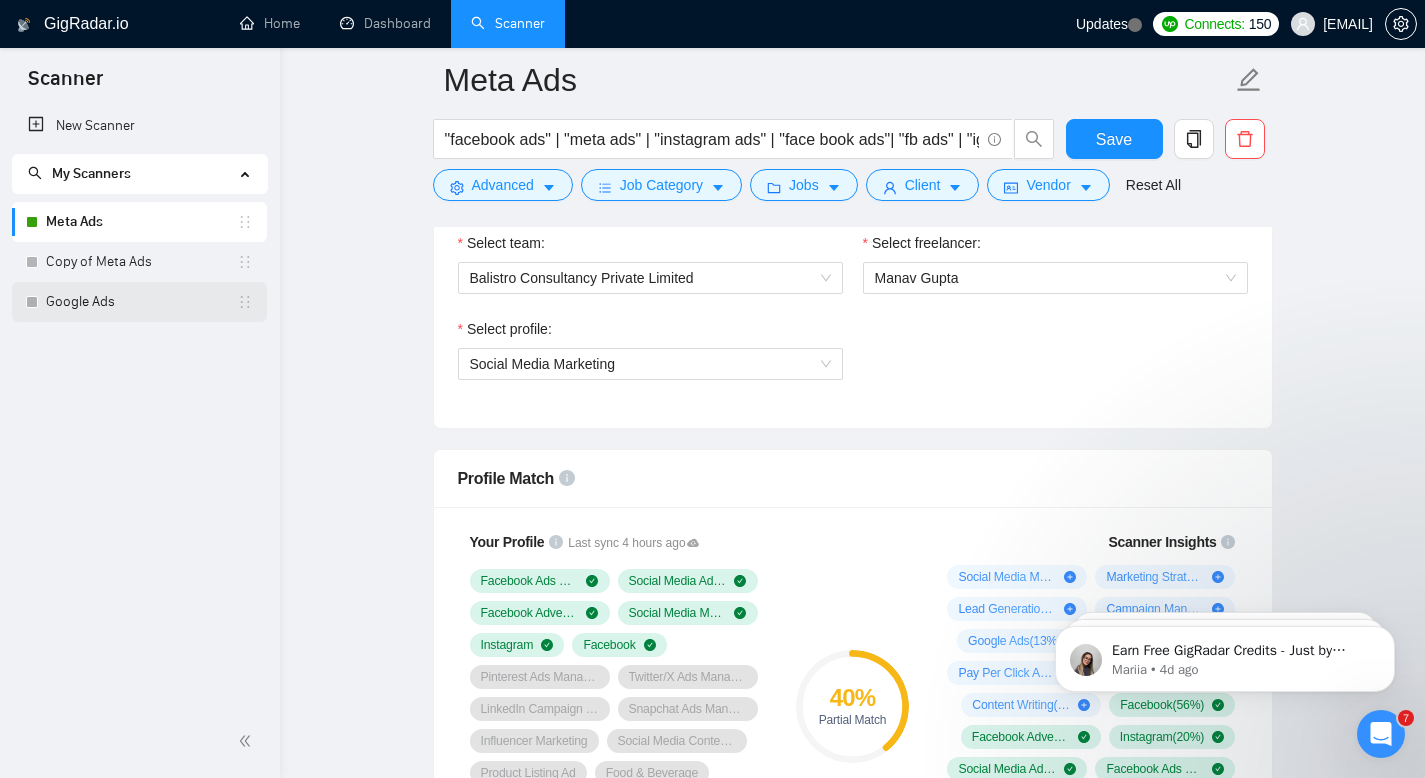 click on "Google Ads" at bounding box center [141, 302] 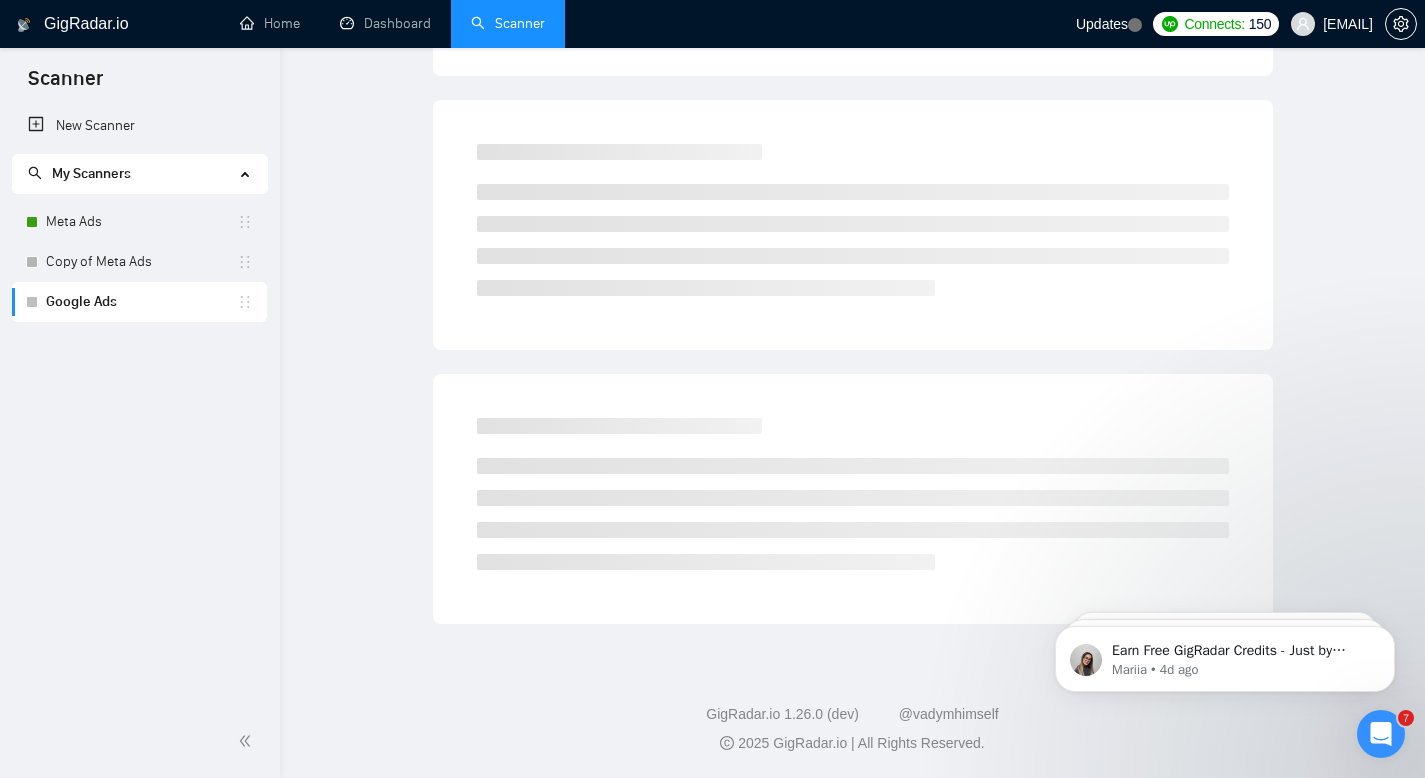 scroll, scrollTop: 0, scrollLeft: 0, axis: both 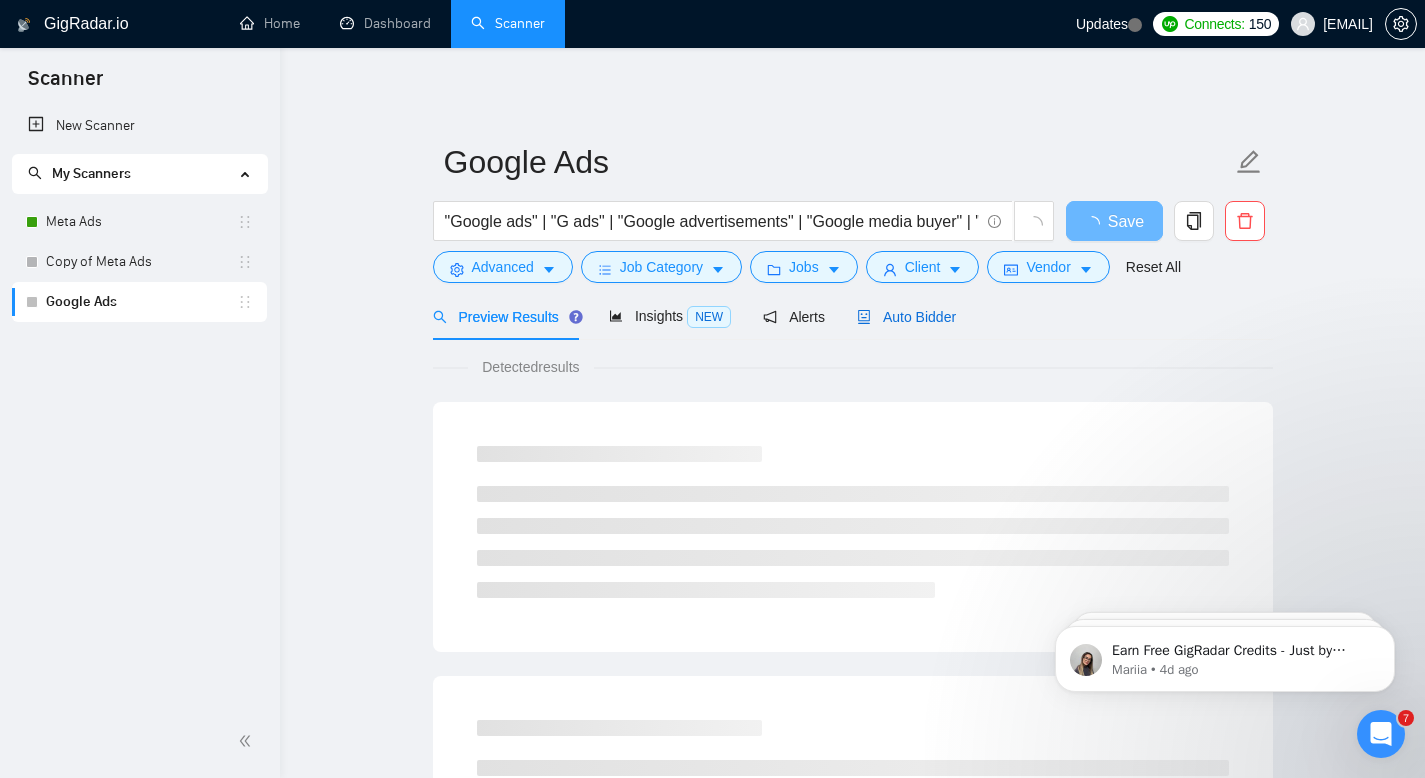 click on "Auto Bidder" at bounding box center [906, 317] 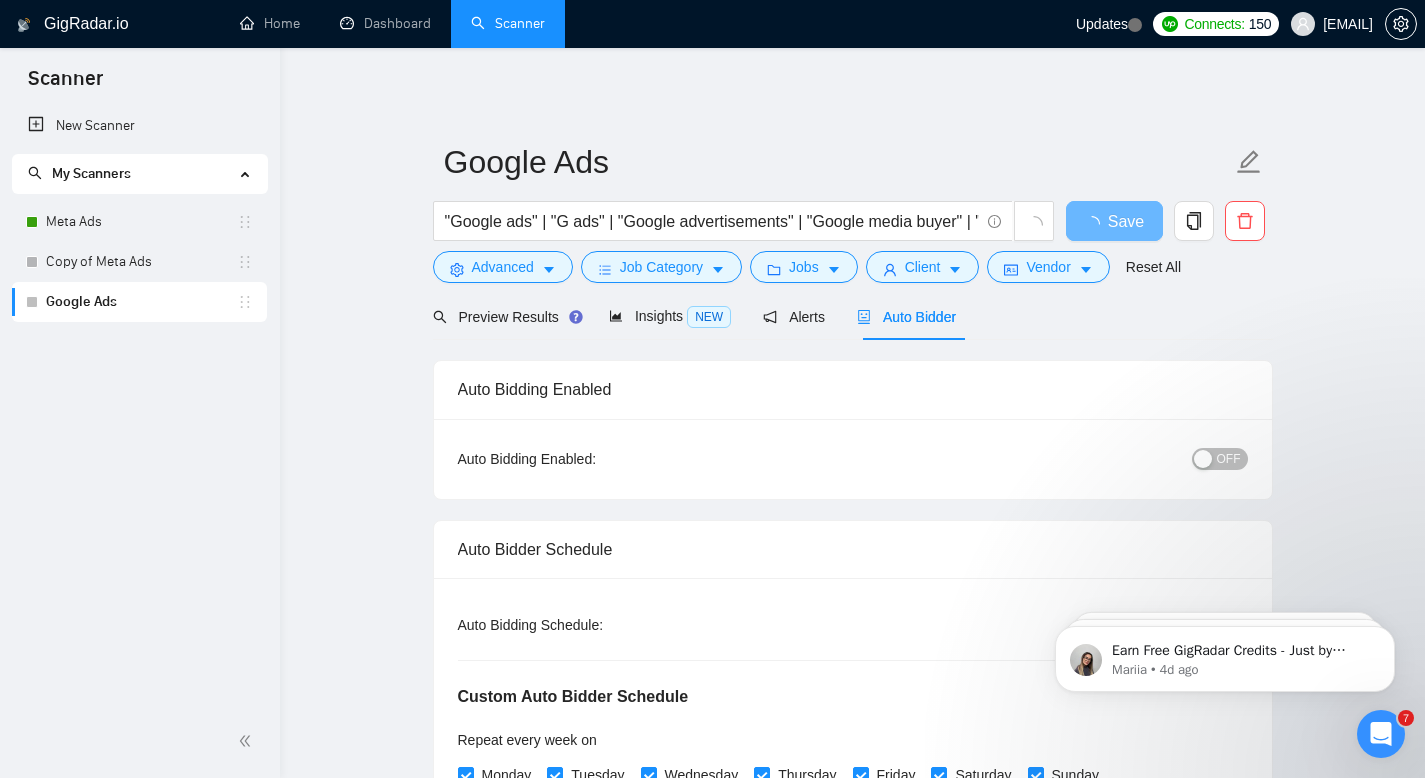 type 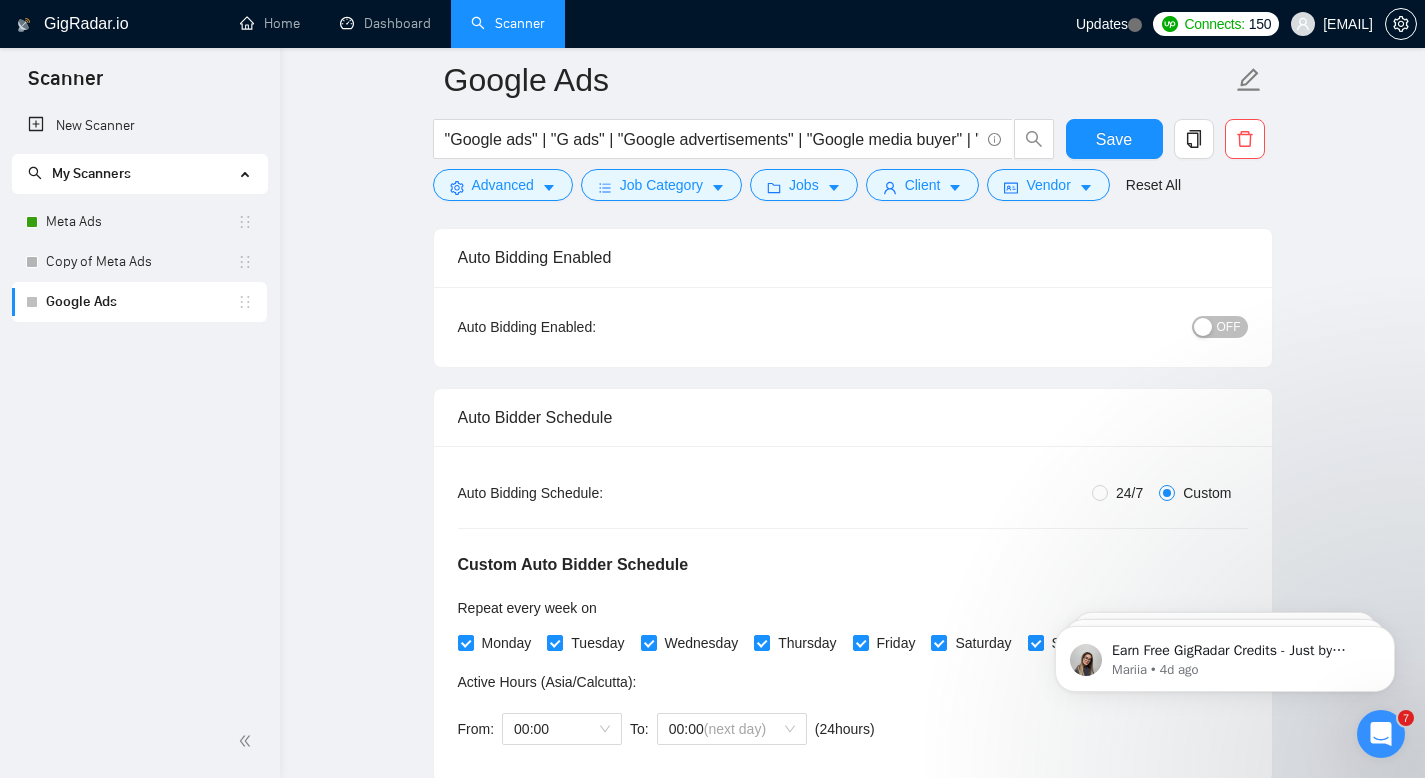 scroll, scrollTop: 136, scrollLeft: 0, axis: vertical 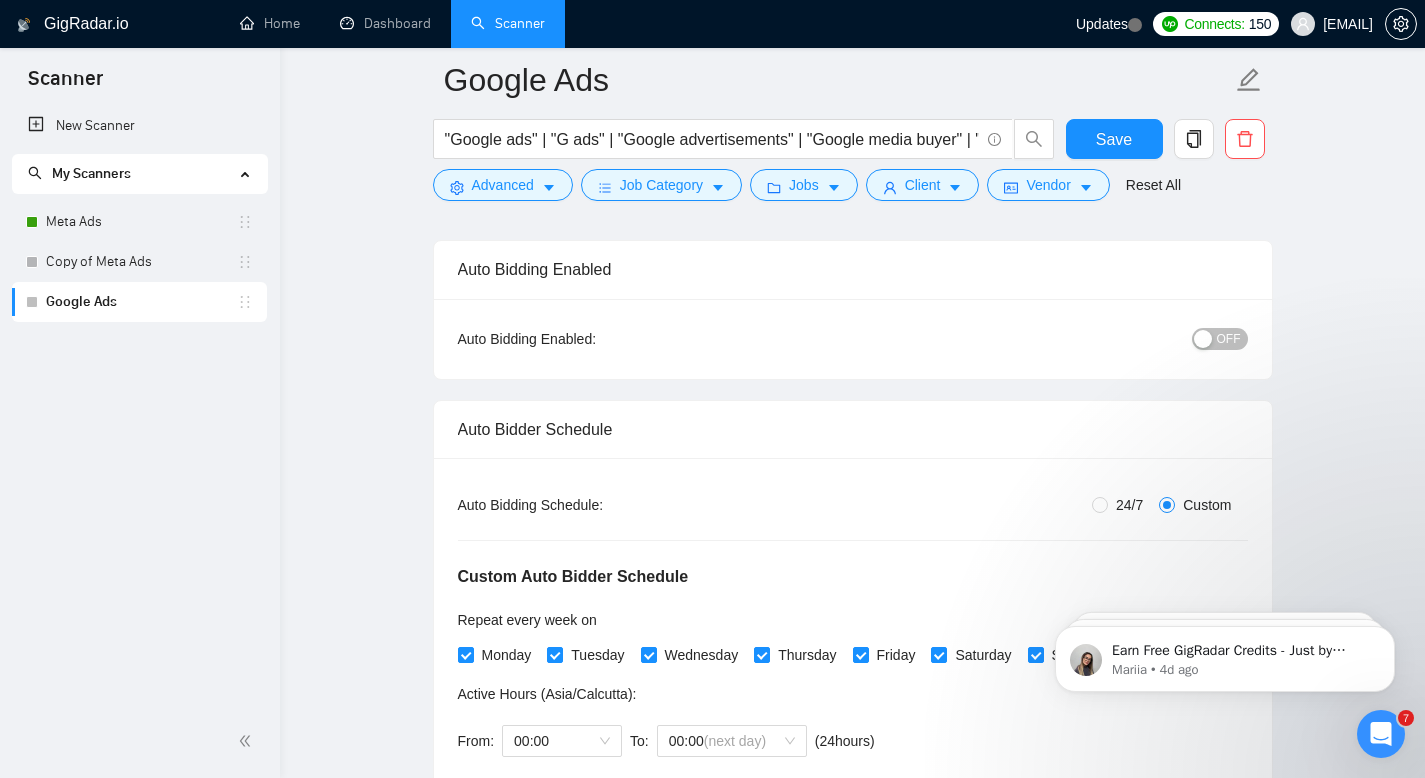 click on "OFF" at bounding box center [1220, 339] 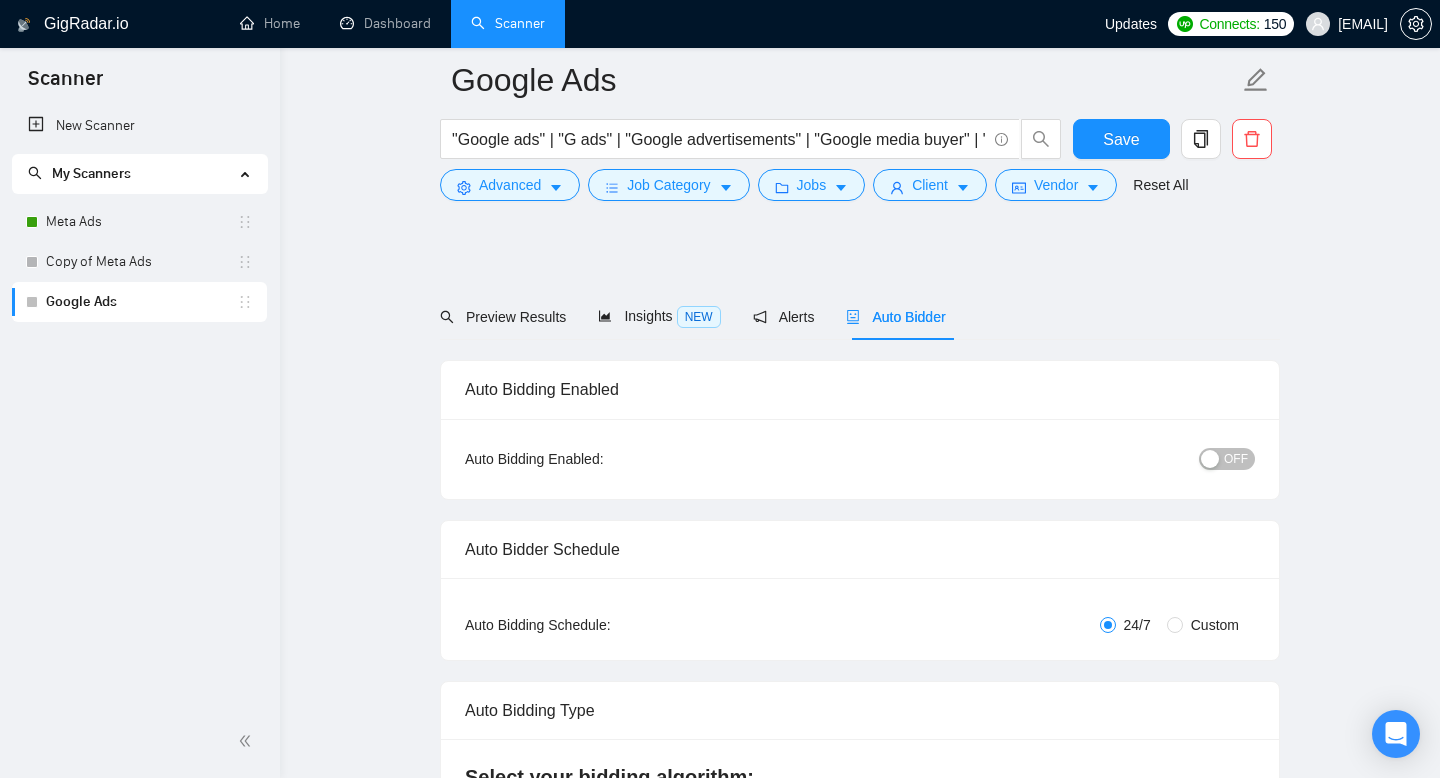 radio on "false" 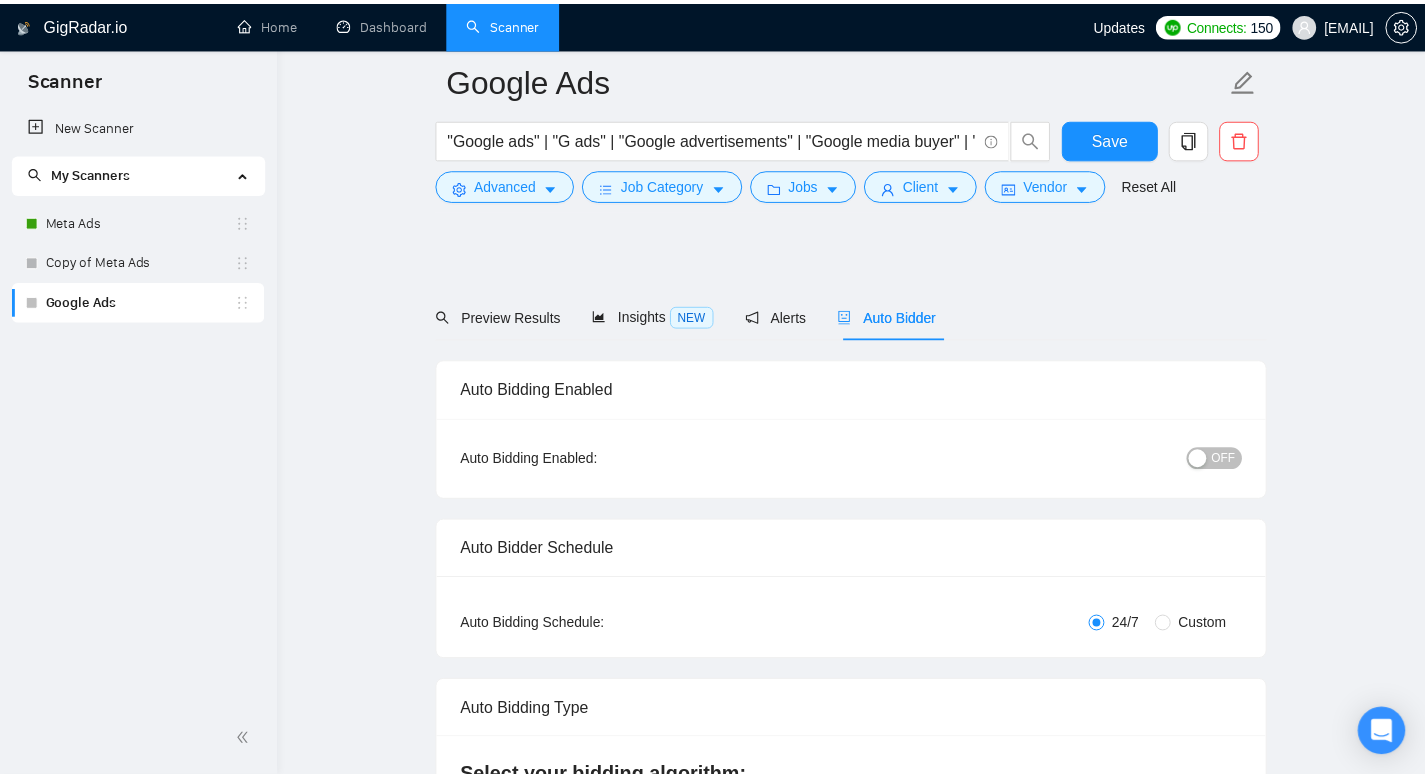 scroll, scrollTop: 136, scrollLeft: 0, axis: vertical 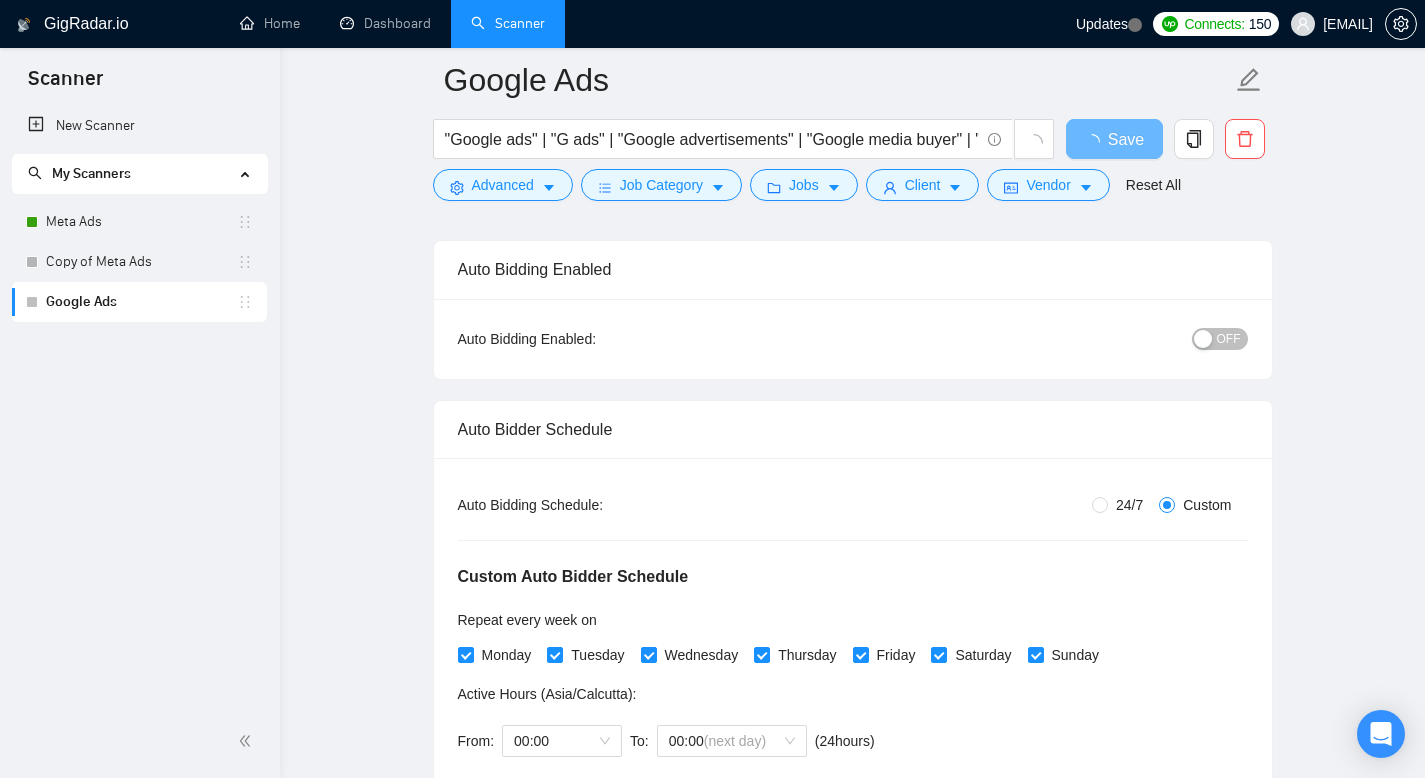 click on "OFF" at bounding box center (1229, 339) 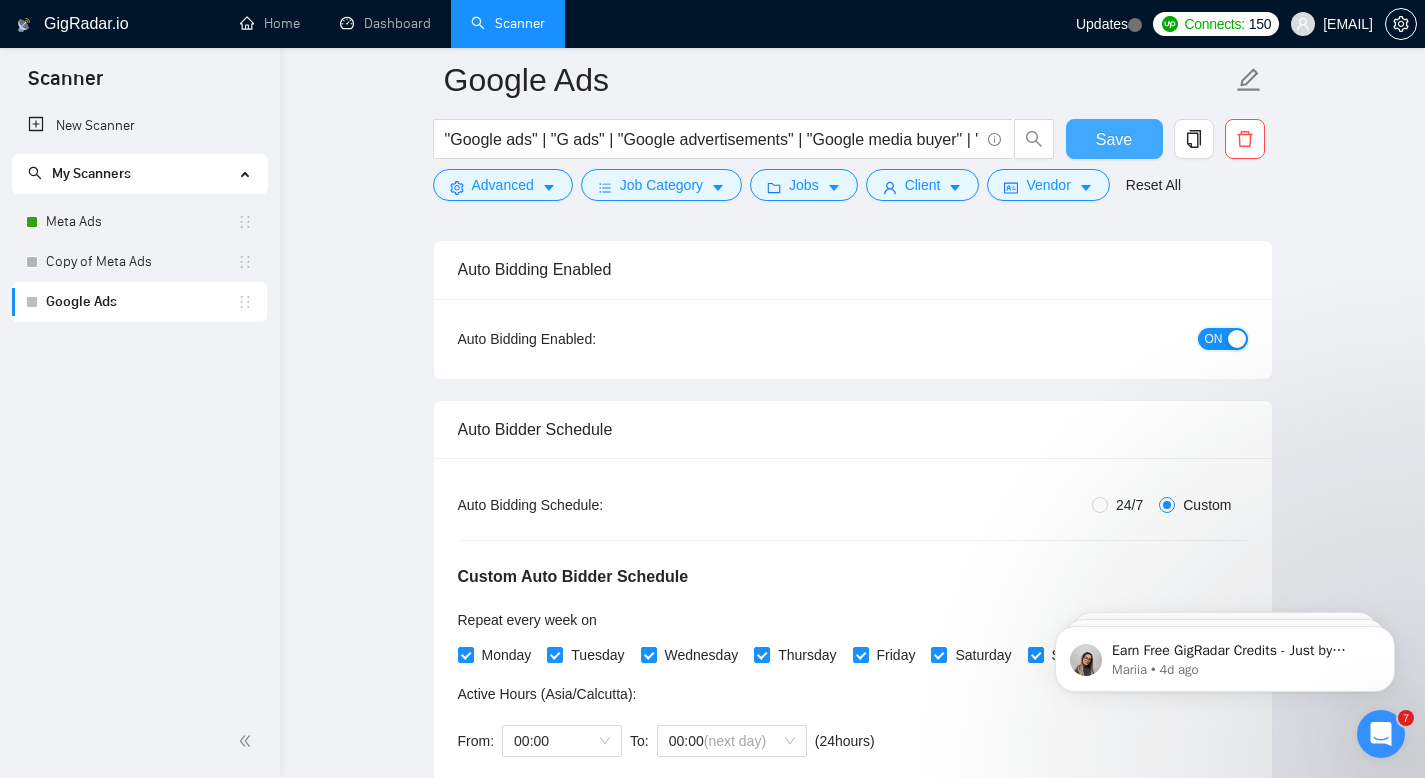 scroll, scrollTop: 0, scrollLeft: 0, axis: both 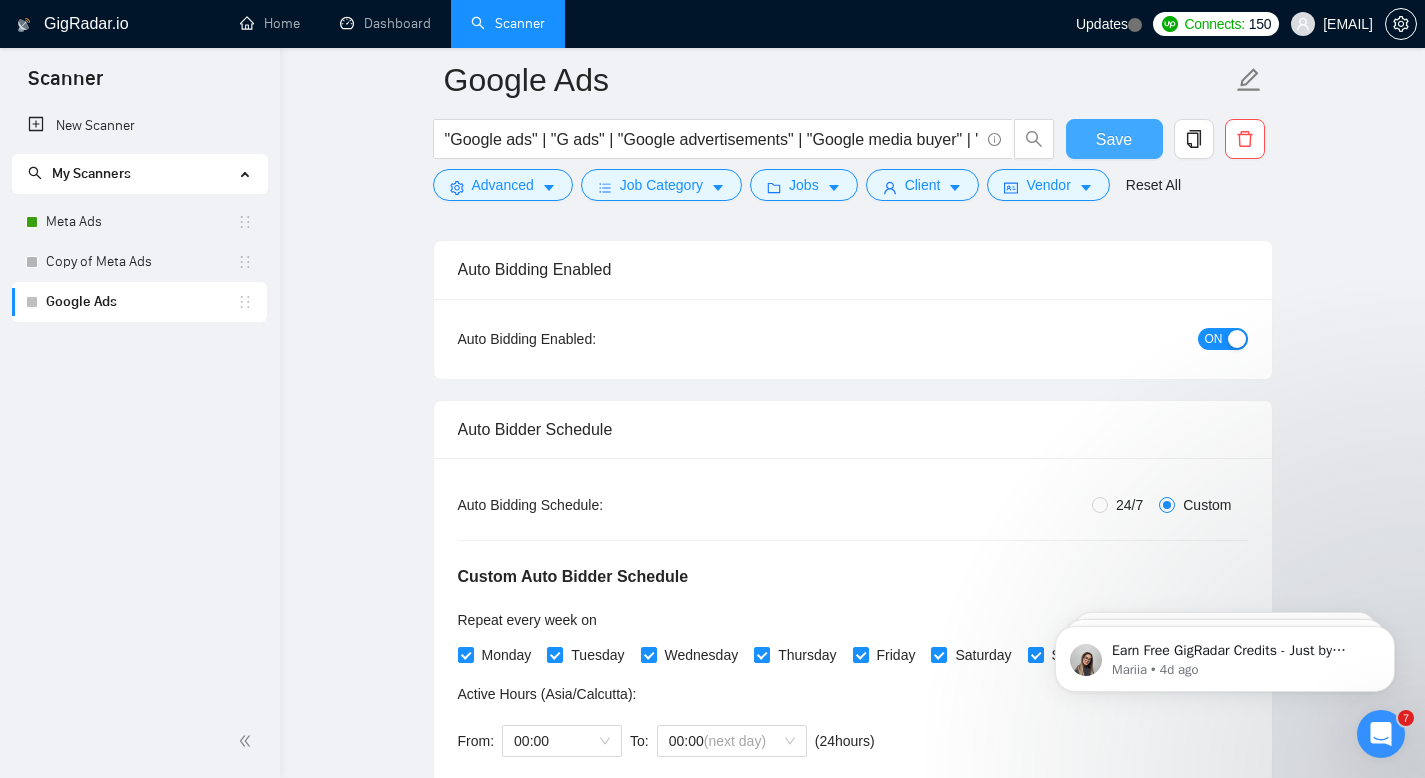 click on "Save" at bounding box center (1114, 139) 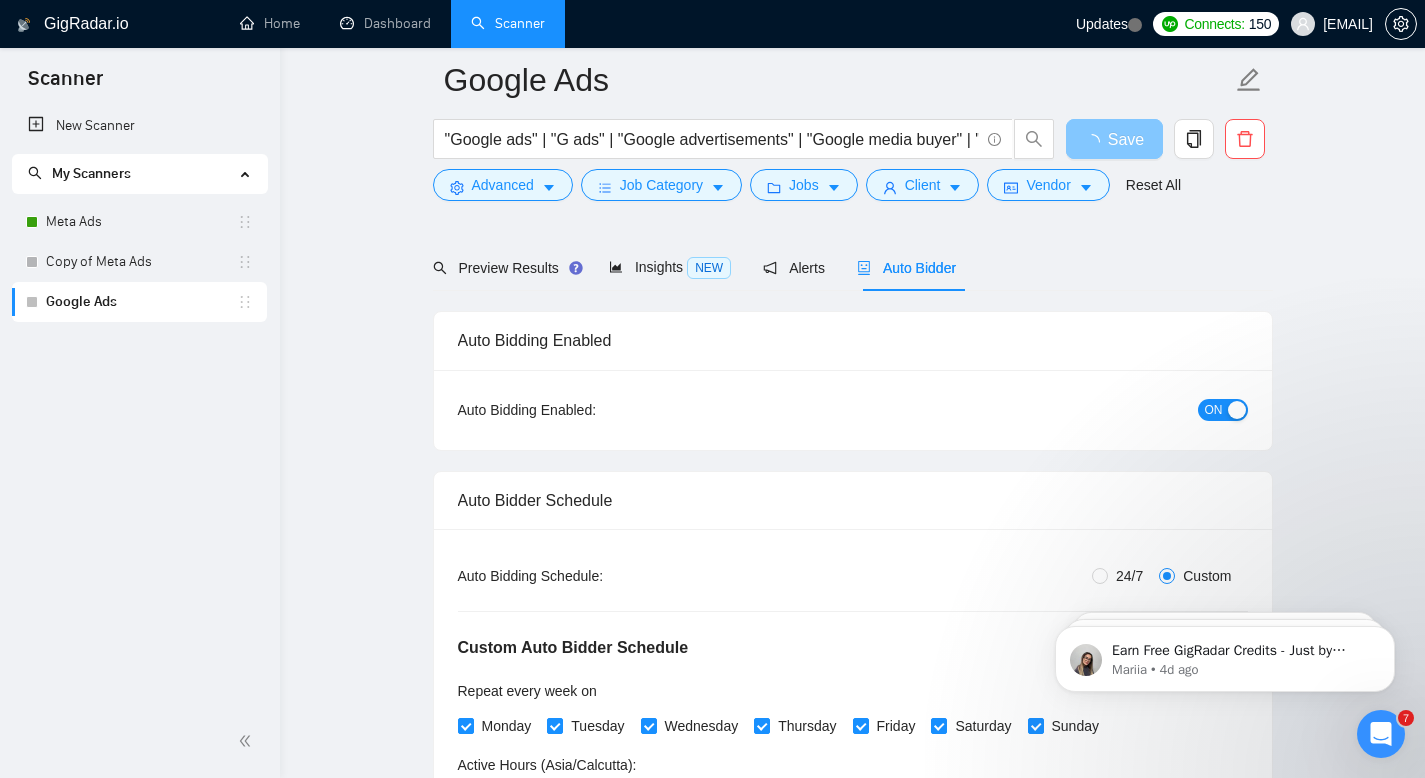 scroll, scrollTop: 0, scrollLeft: 0, axis: both 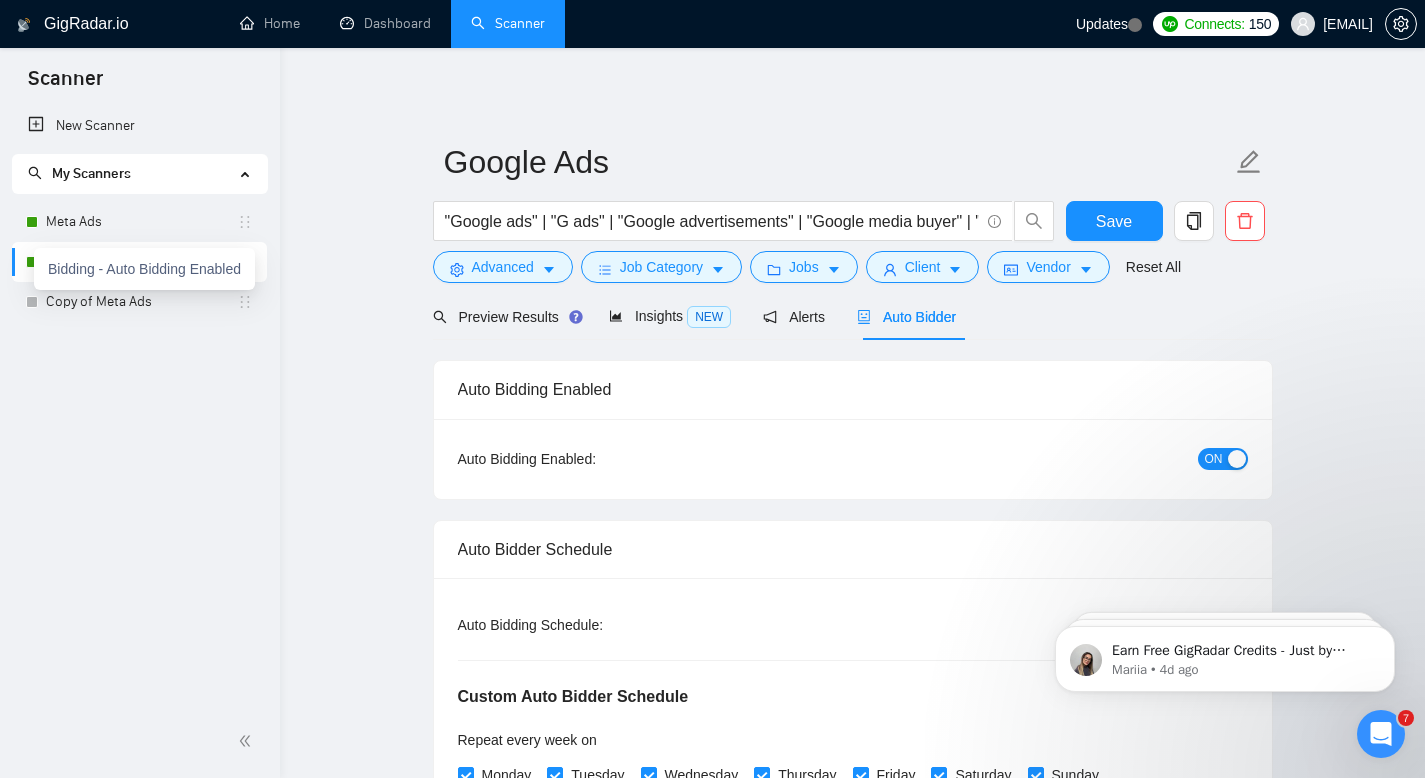drag, startPoint x: 37, startPoint y: 261, endPoint x: 37, endPoint y: 276, distance: 15 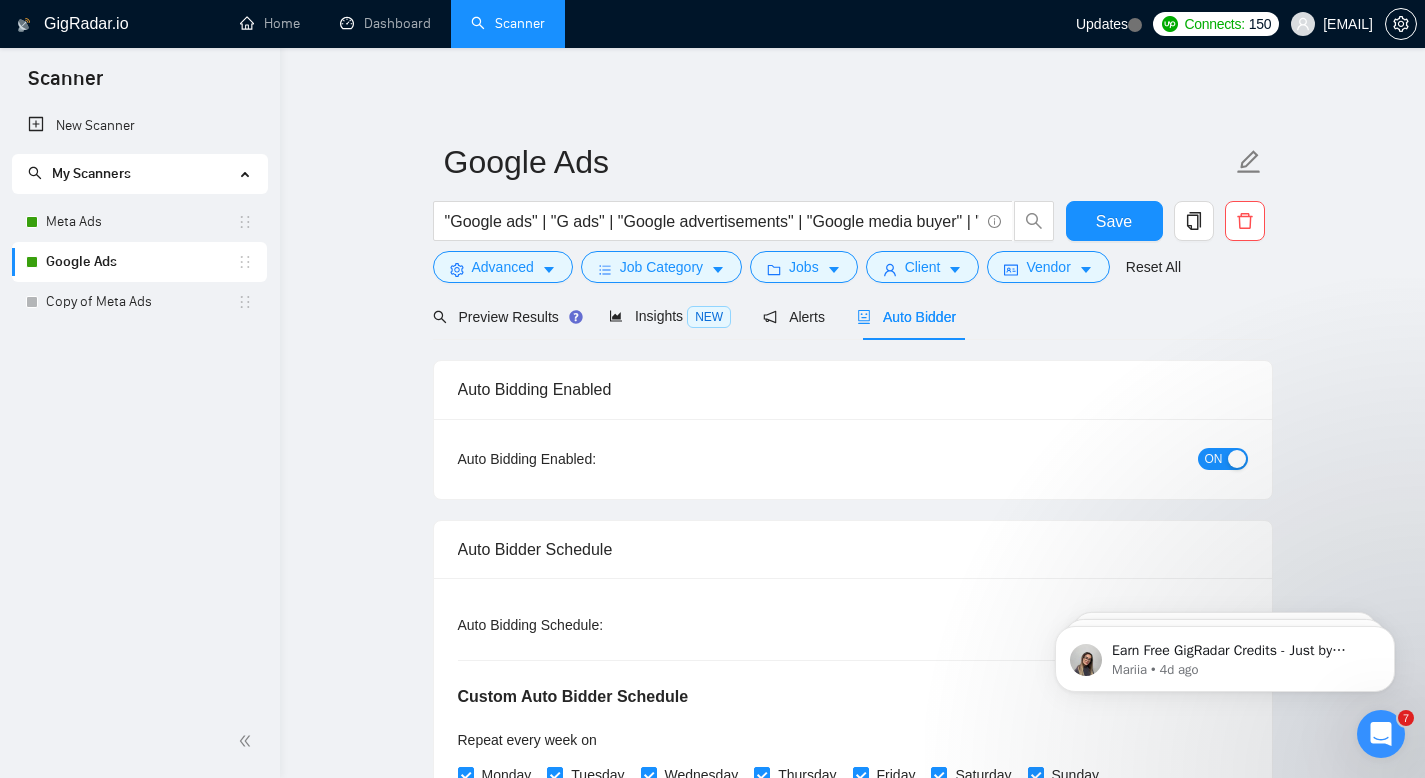 click on "New Scanner My Scanners Meta Ads Google Ads Copy of Meta Ads" at bounding box center [140, 405] 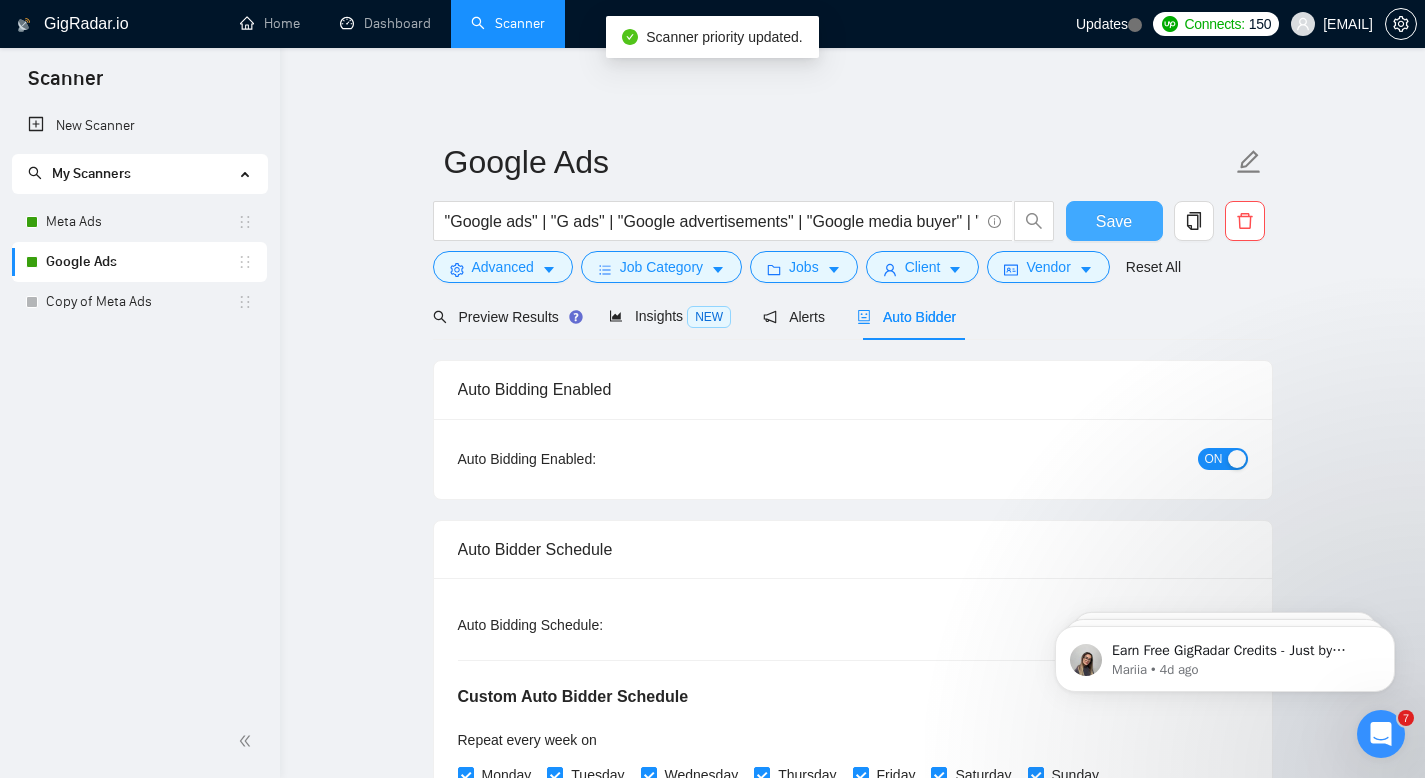 click on "Save" at bounding box center (1114, 221) 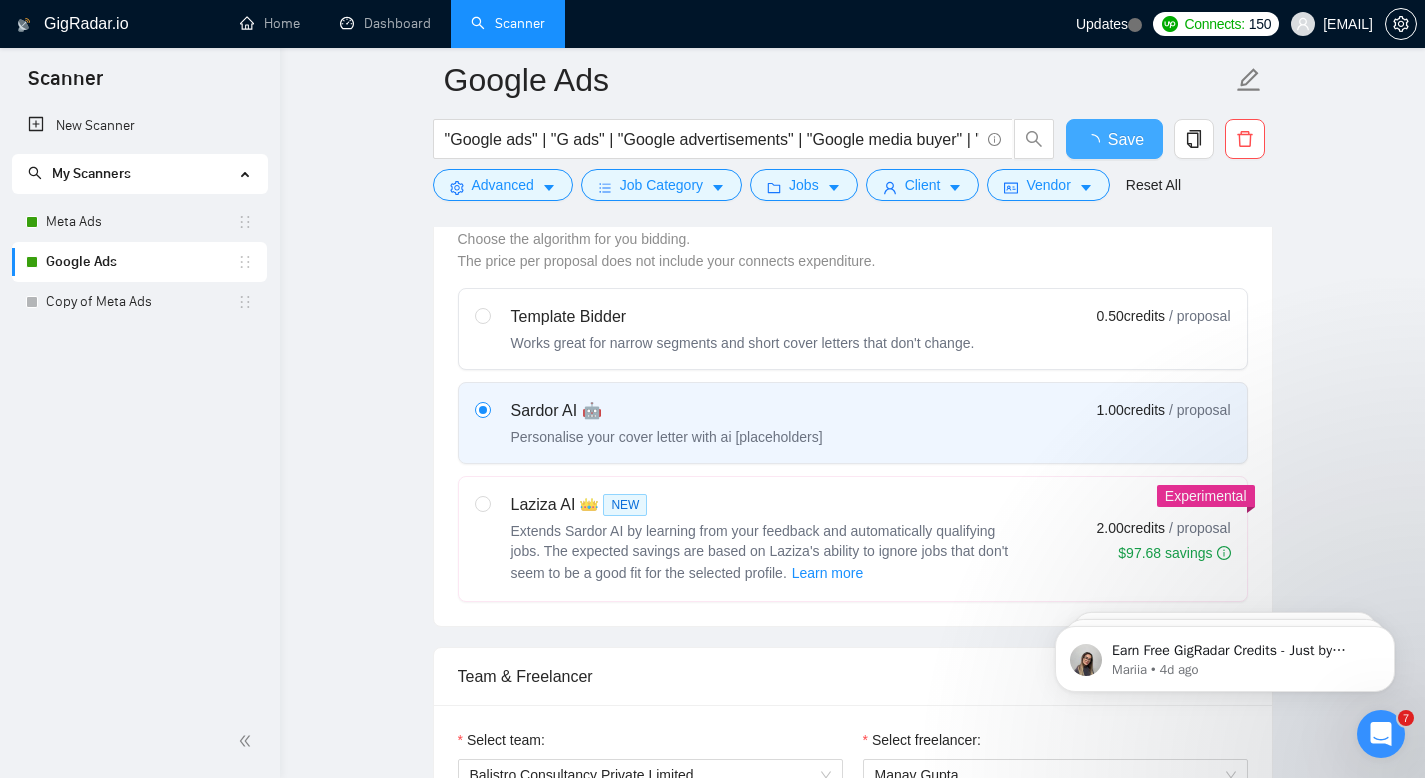type 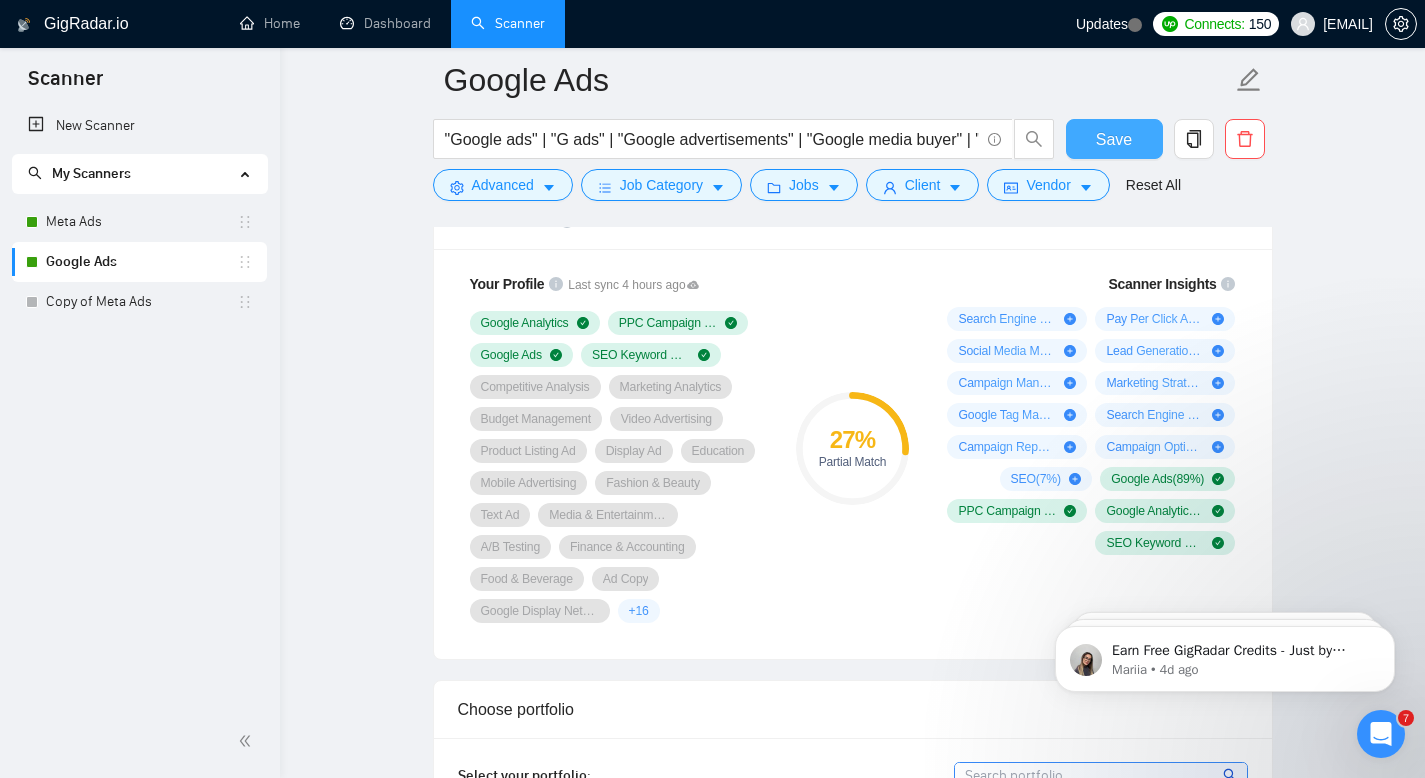 scroll, scrollTop: 1592, scrollLeft: 0, axis: vertical 